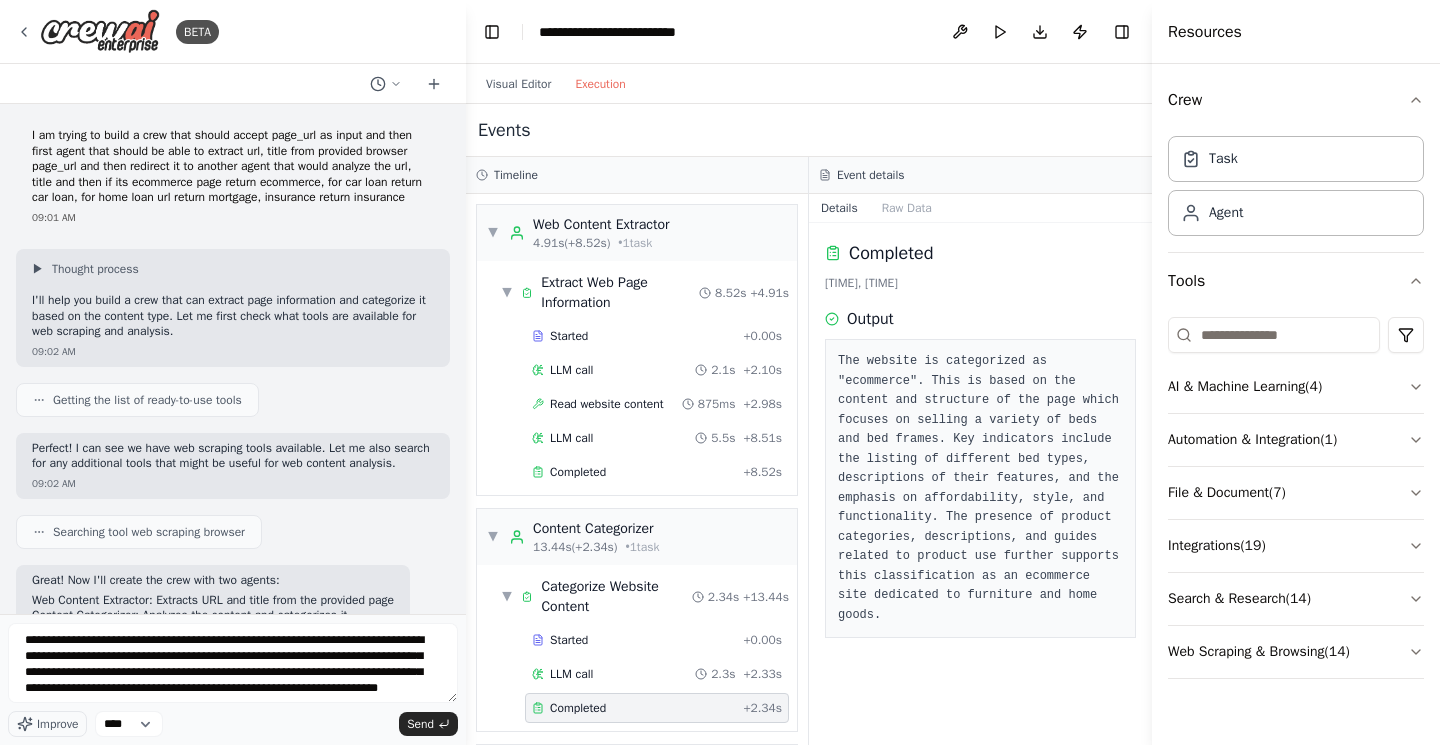 scroll, scrollTop: 0, scrollLeft: 0, axis: both 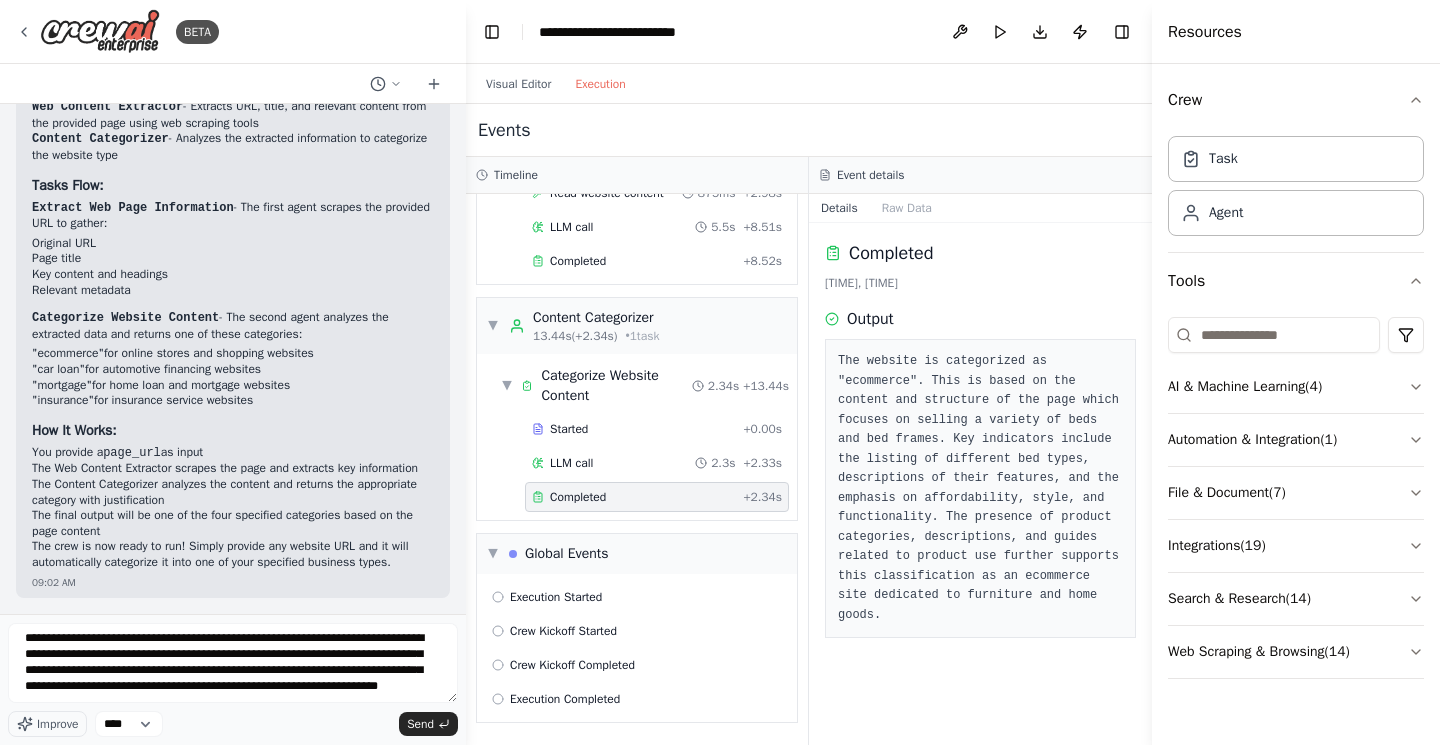 click on "**********" at bounding box center (233, 663) 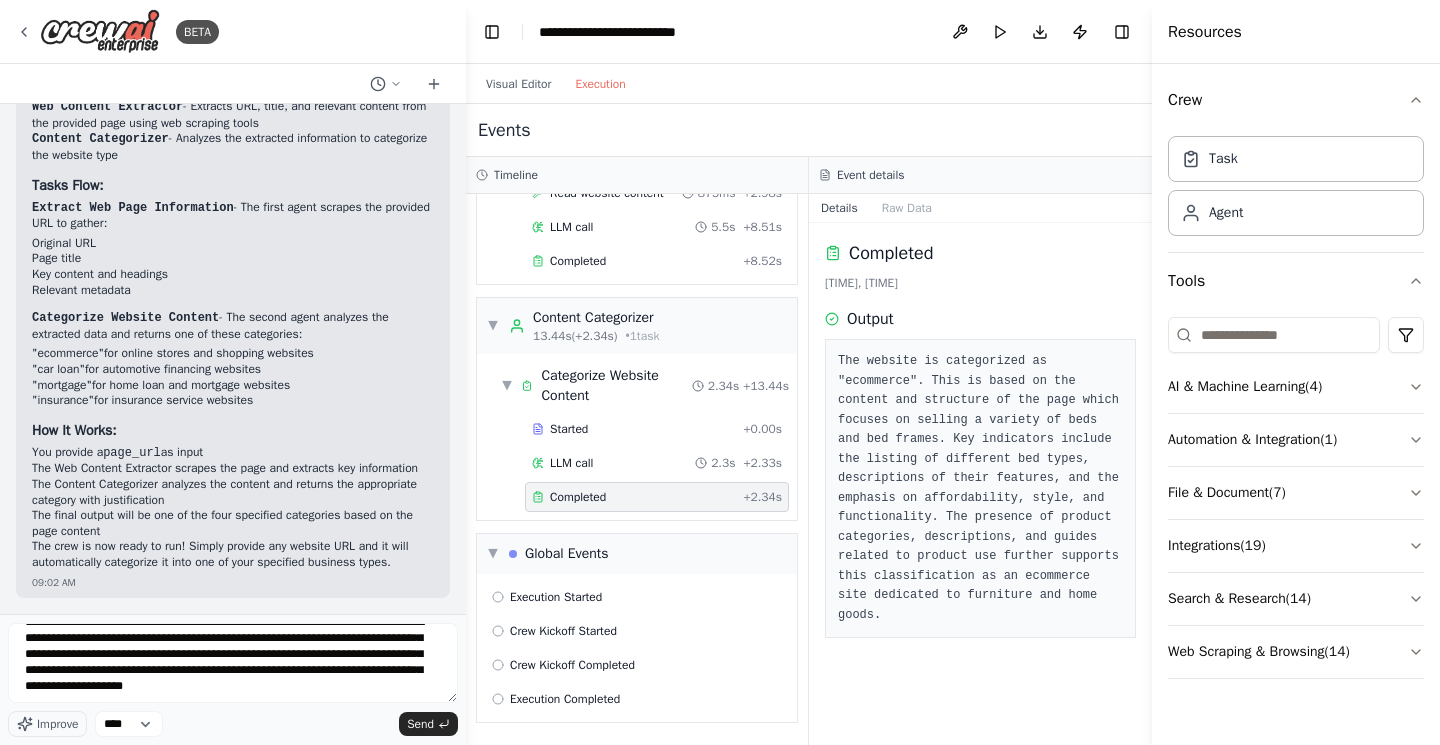 click on "**********" at bounding box center (233, 663) 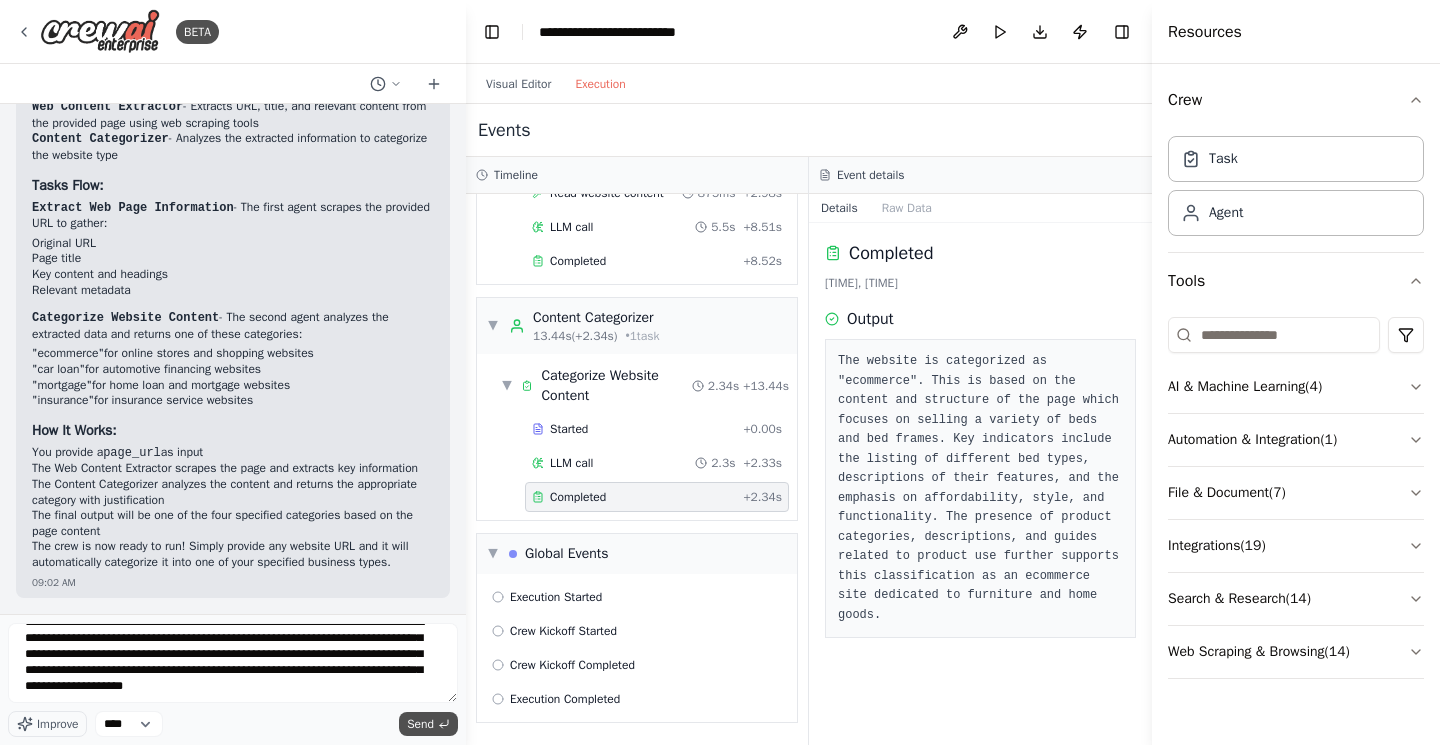 type on "**********" 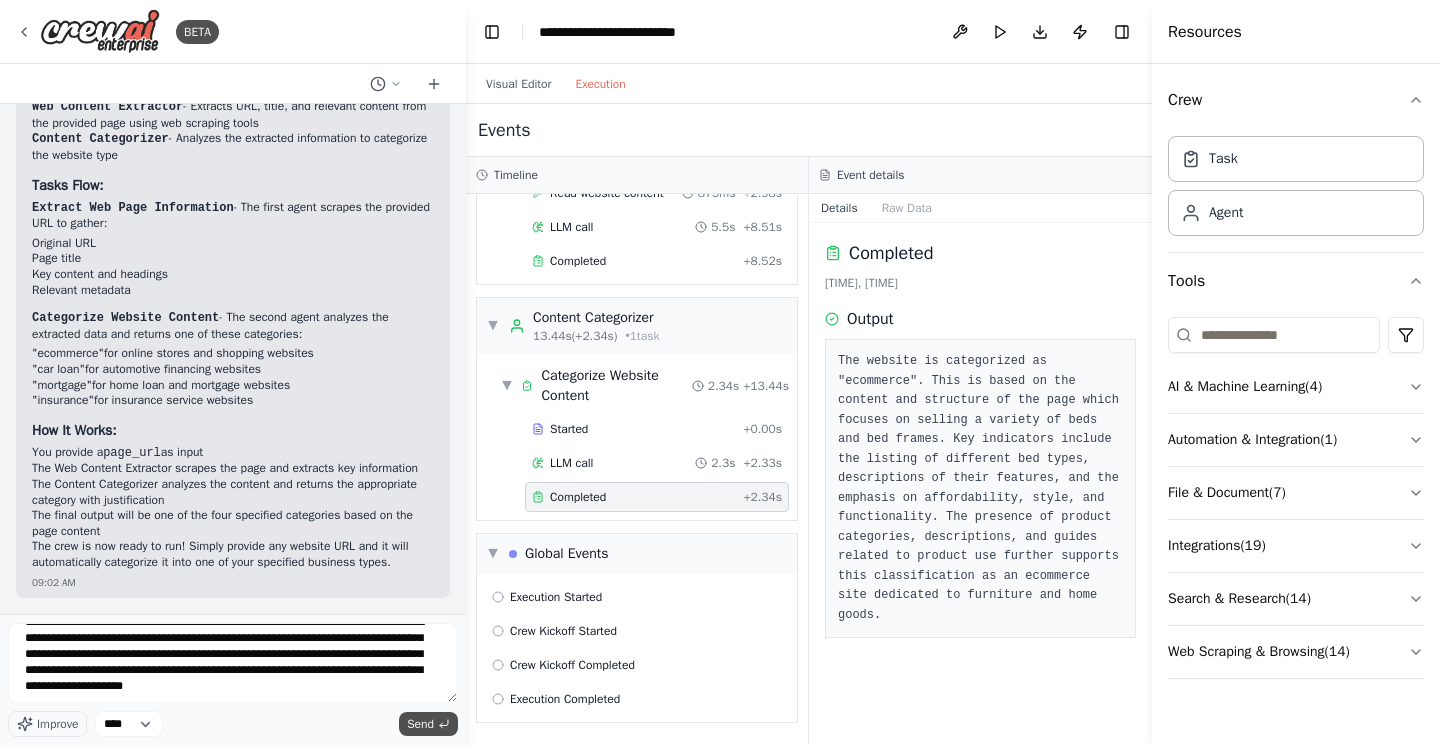 click on "Send" at bounding box center (428, 724) 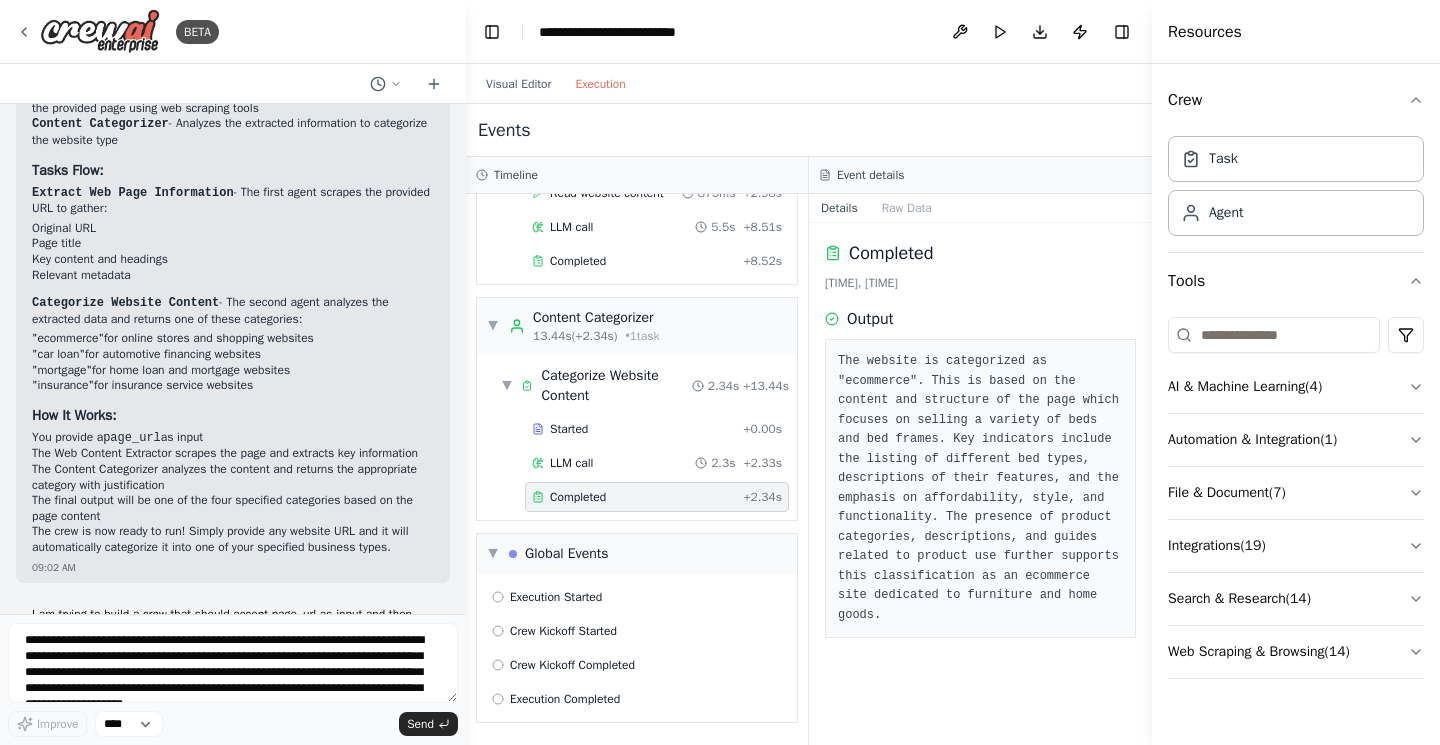 scroll, scrollTop: 1578, scrollLeft: 0, axis: vertical 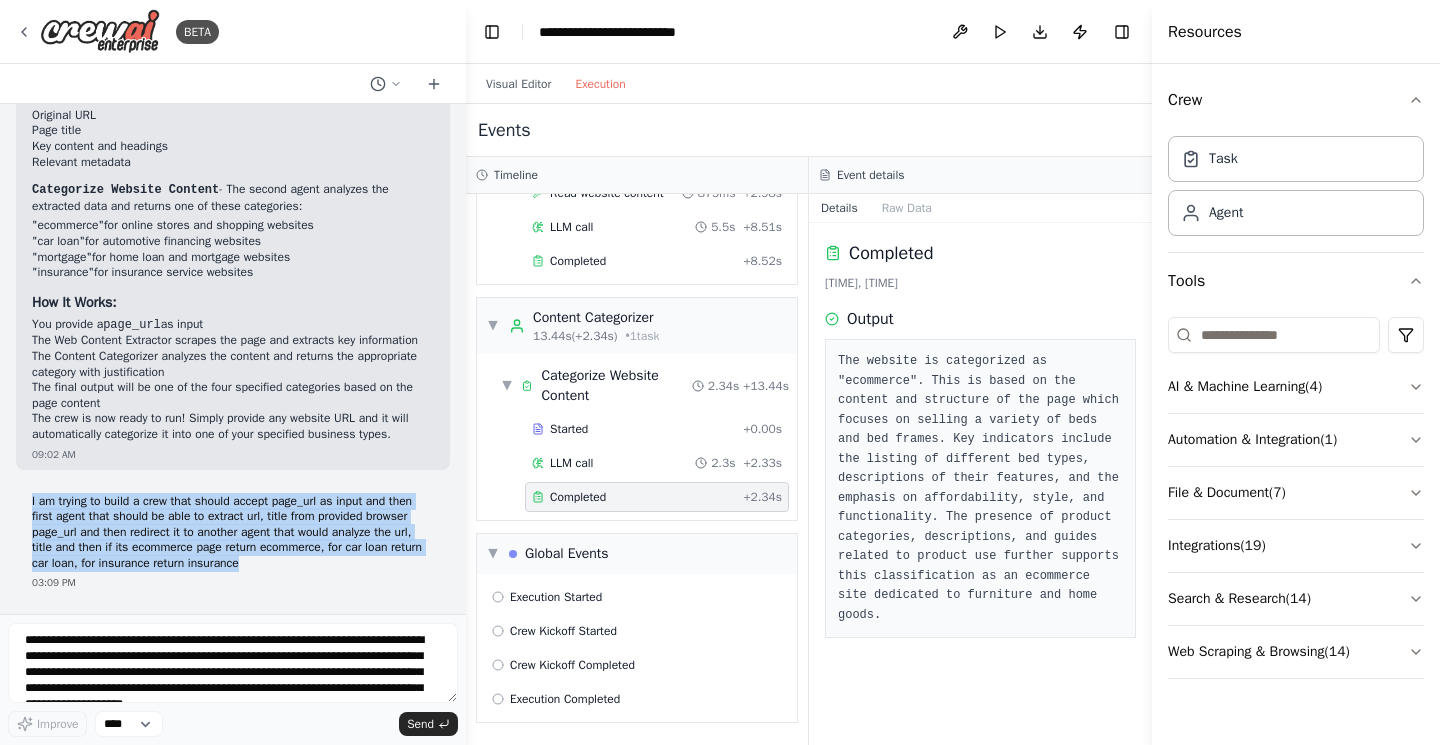 drag, startPoint x: 440, startPoint y: 559, endPoint x: 11, endPoint y: 504, distance: 432.51126 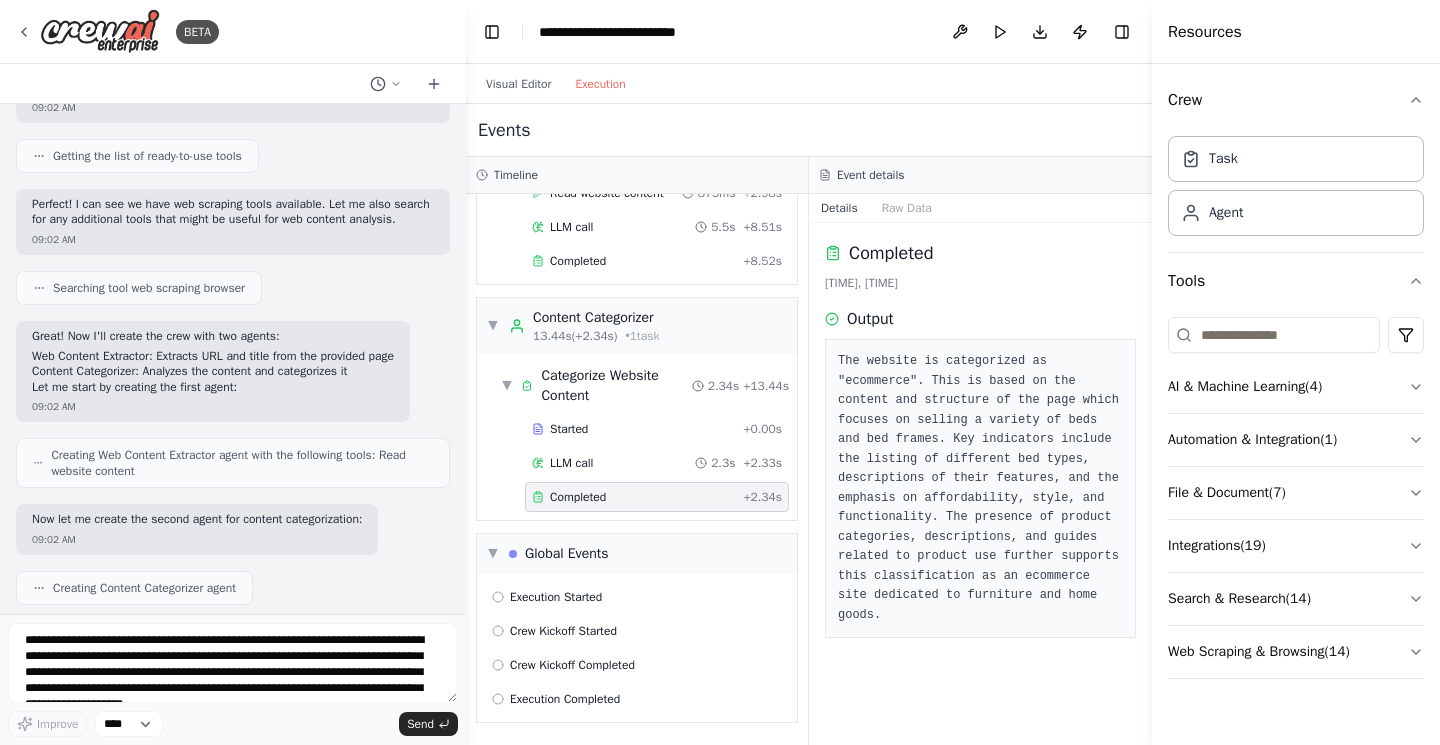 scroll, scrollTop: 103, scrollLeft: 0, axis: vertical 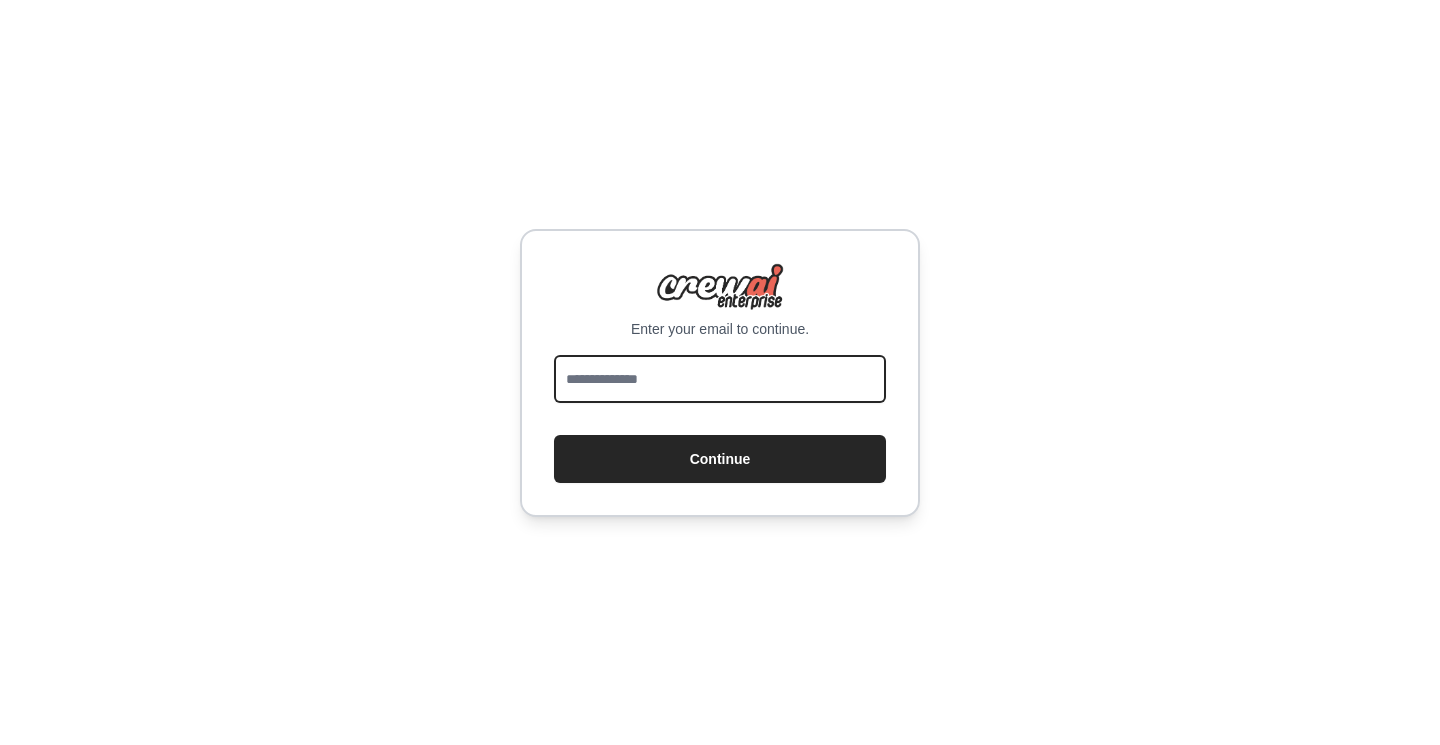 click at bounding box center [720, 379] 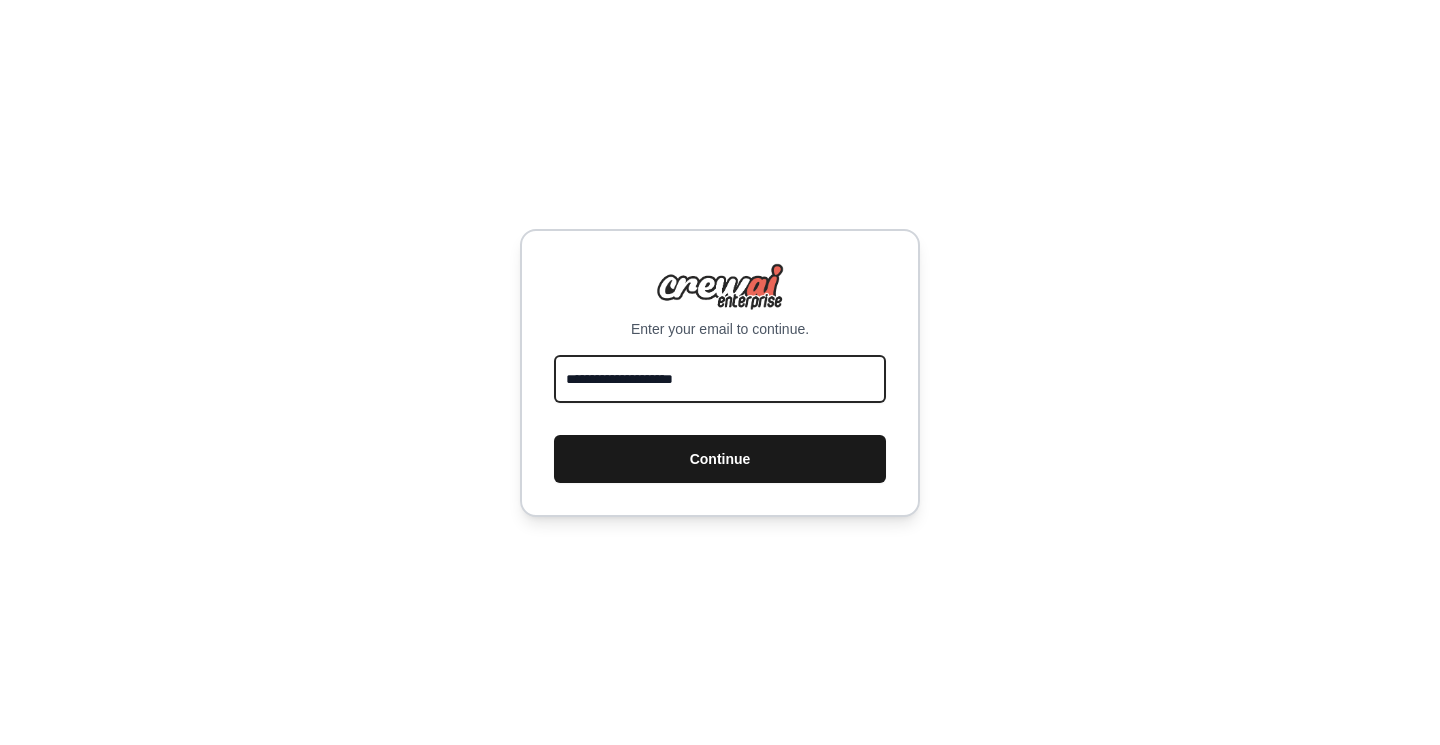 type on "**********" 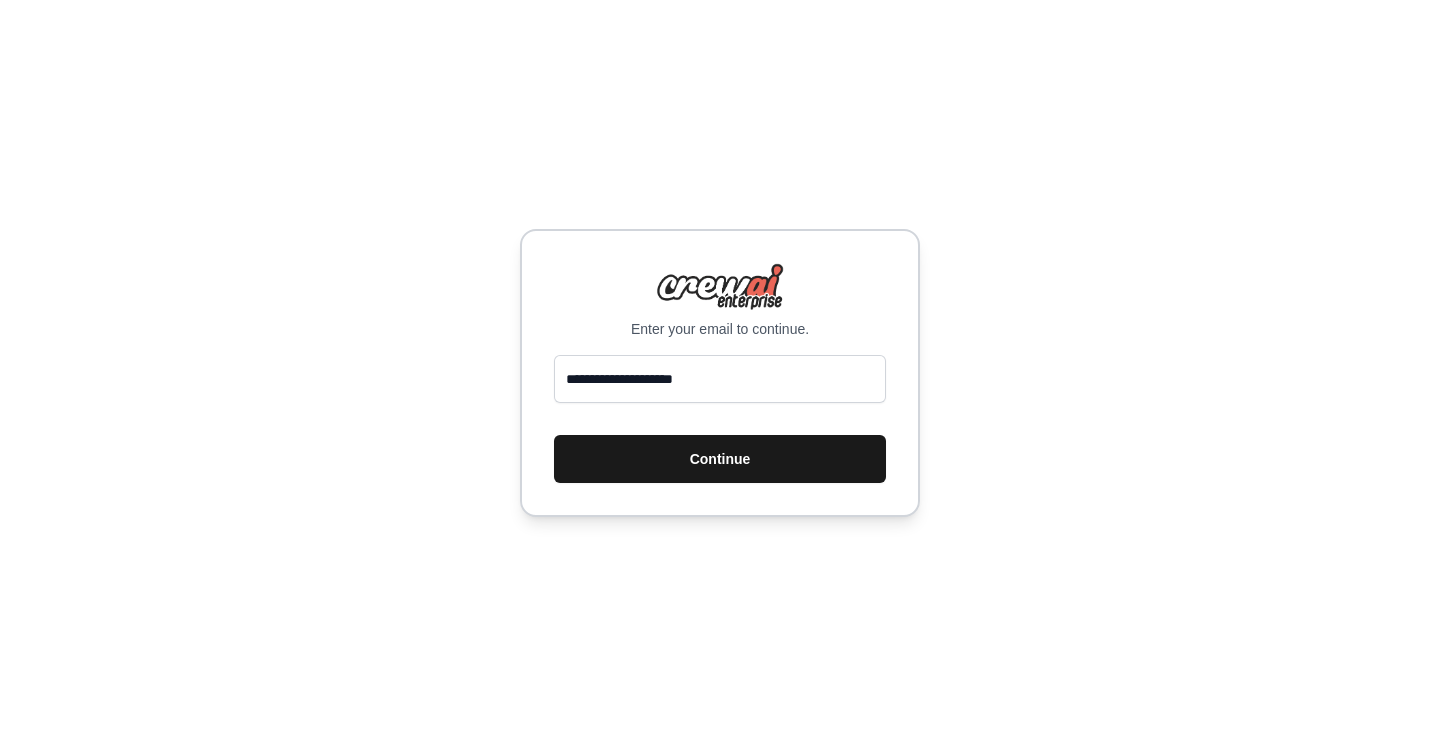 click on "Continue" at bounding box center (720, 459) 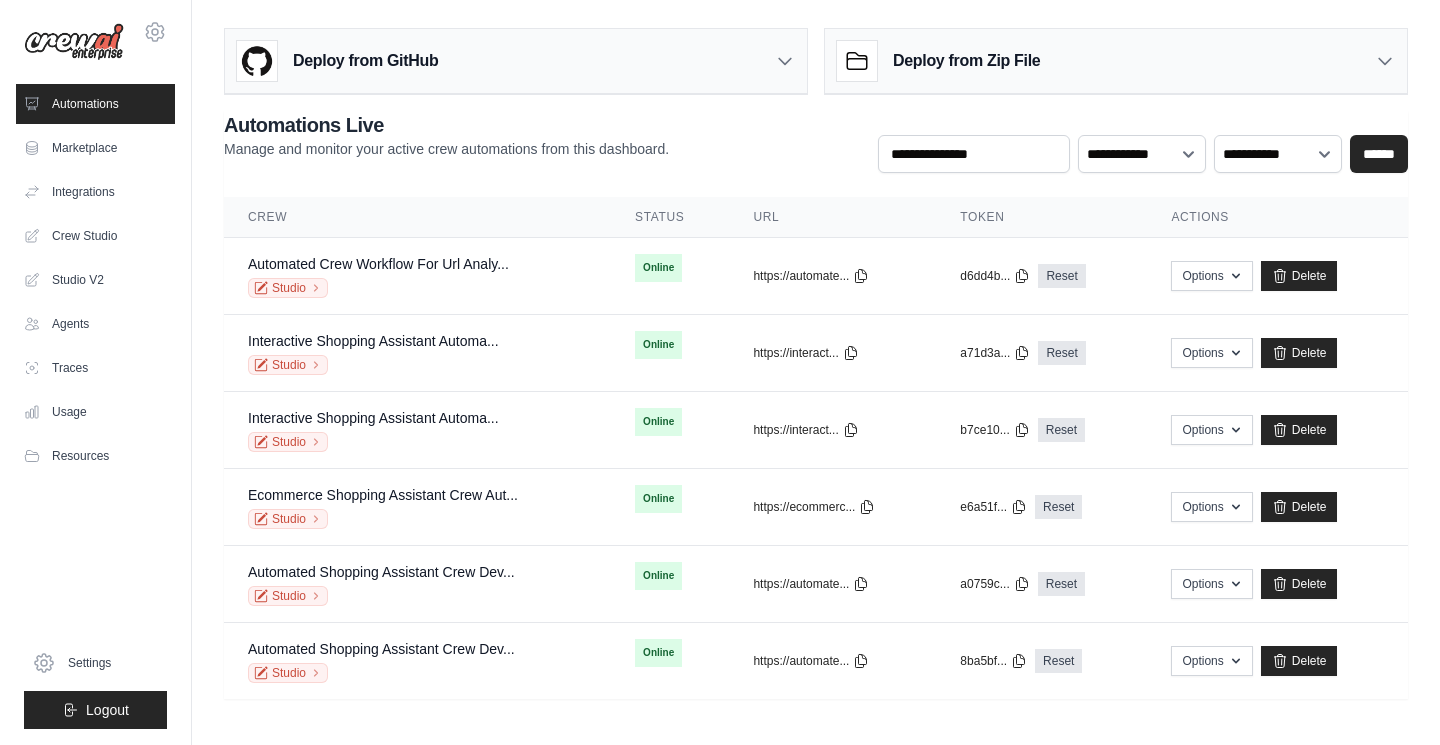 scroll, scrollTop: 0, scrollLeft: 0, axis: both 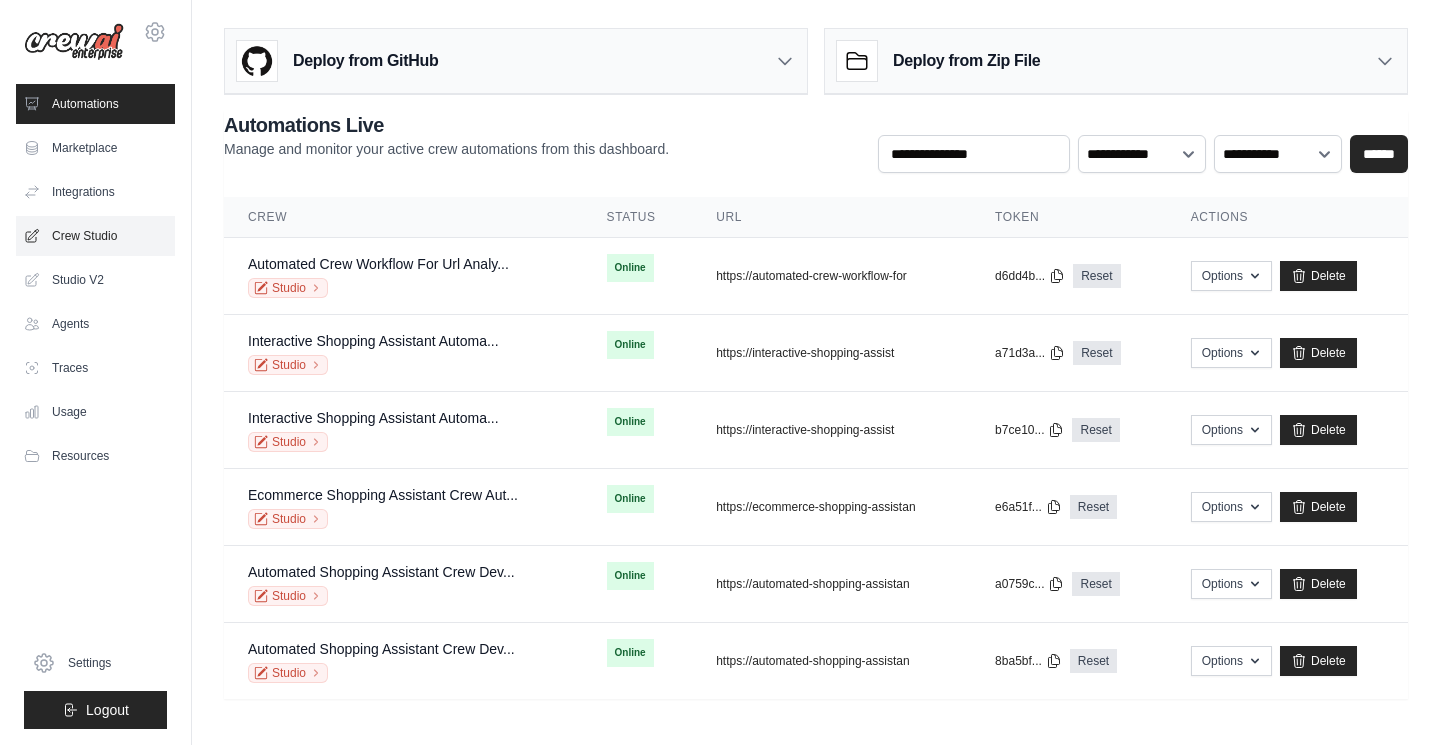 click on "Crew Studio" at bounding box center (95, 236) 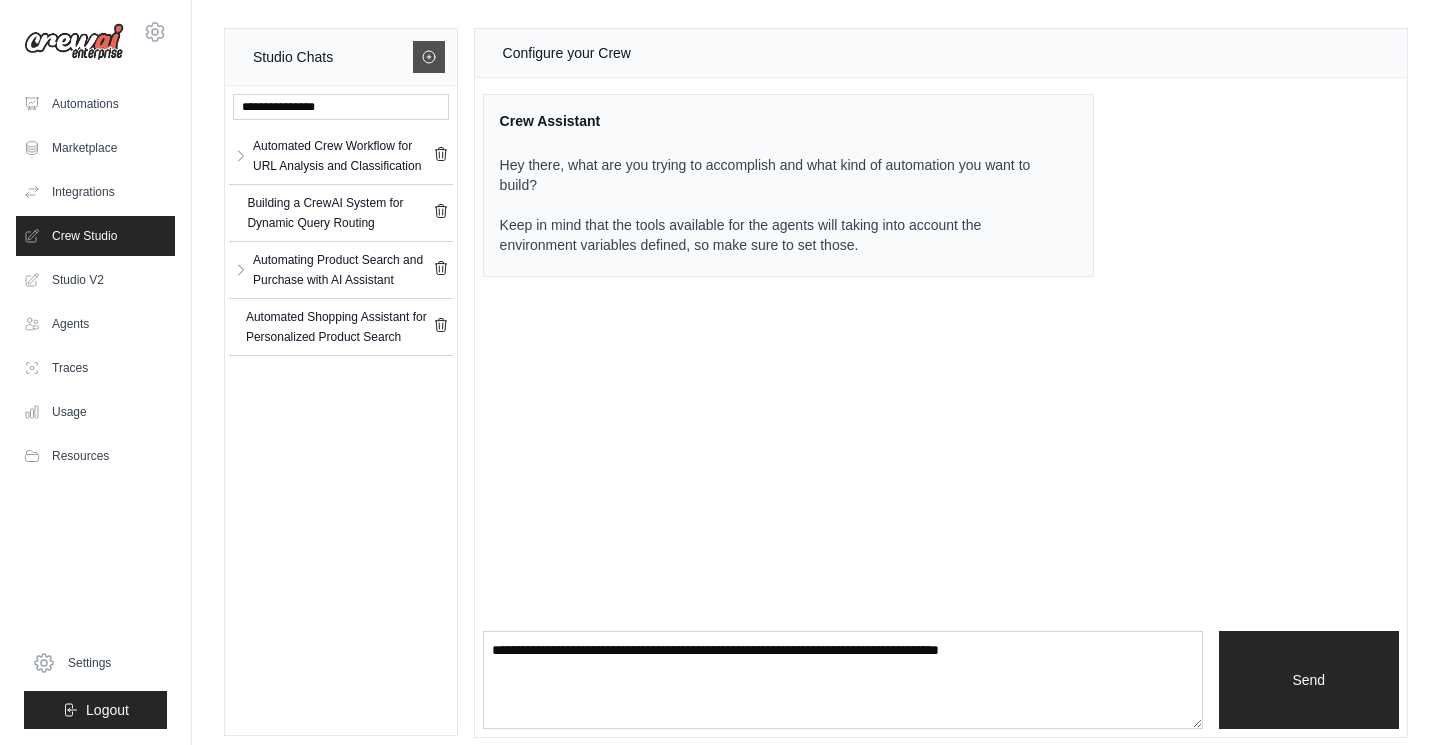 click 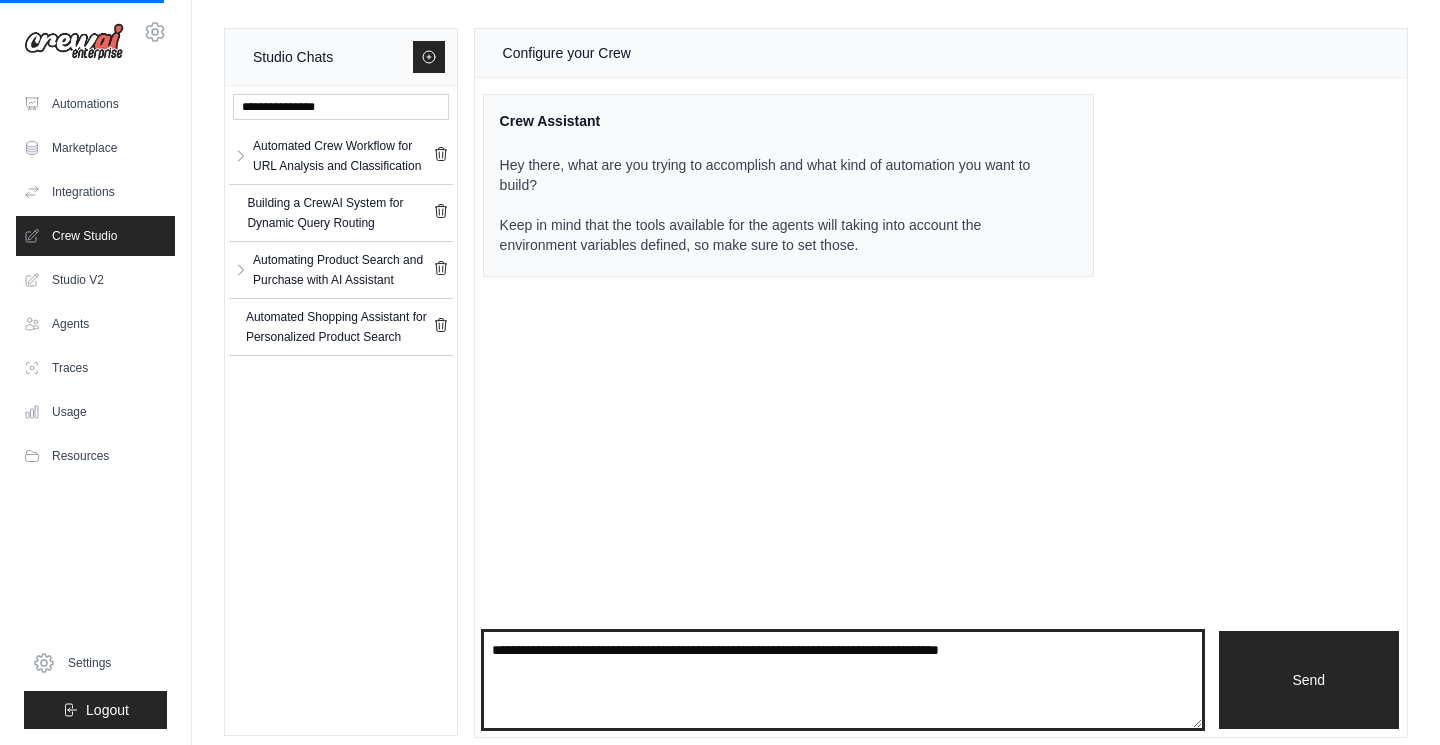 click at bounding box center (843, 680) 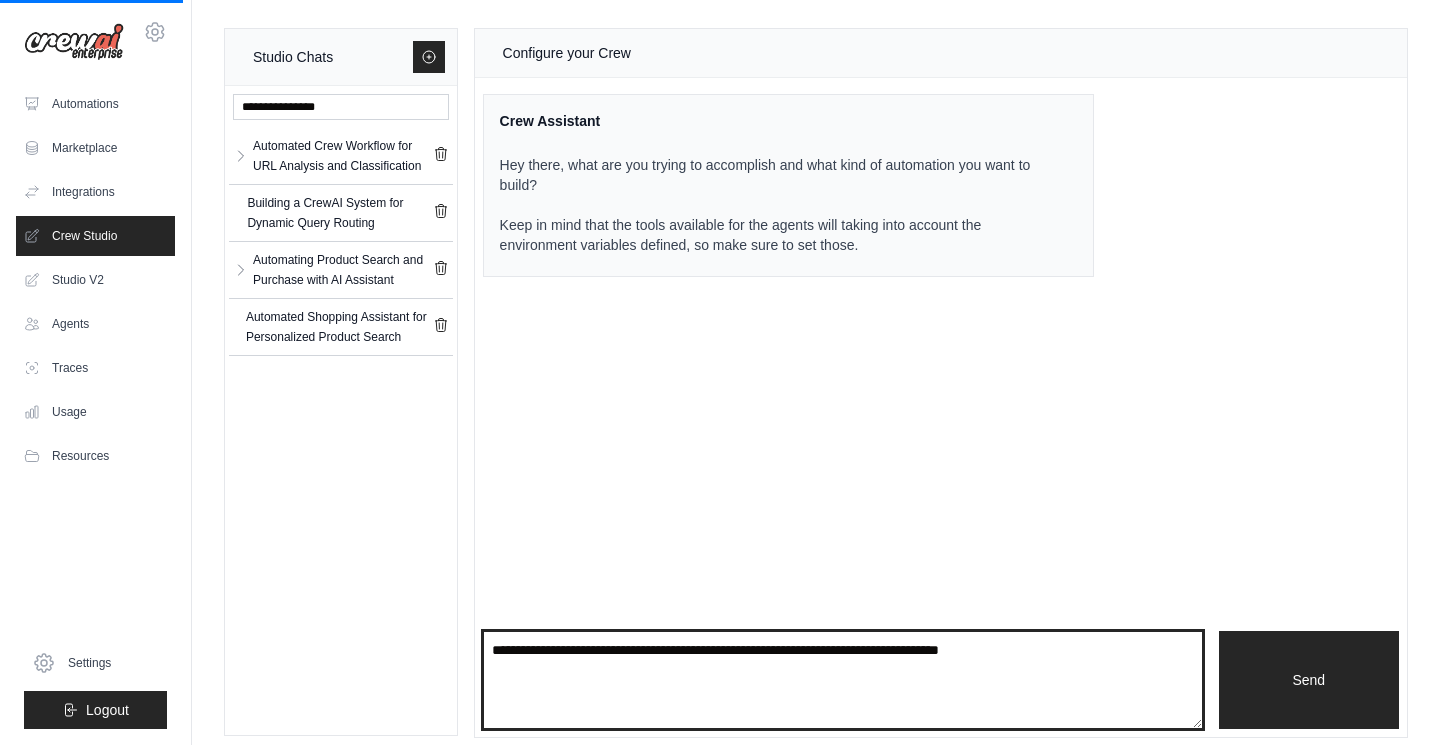 paste on "**********" 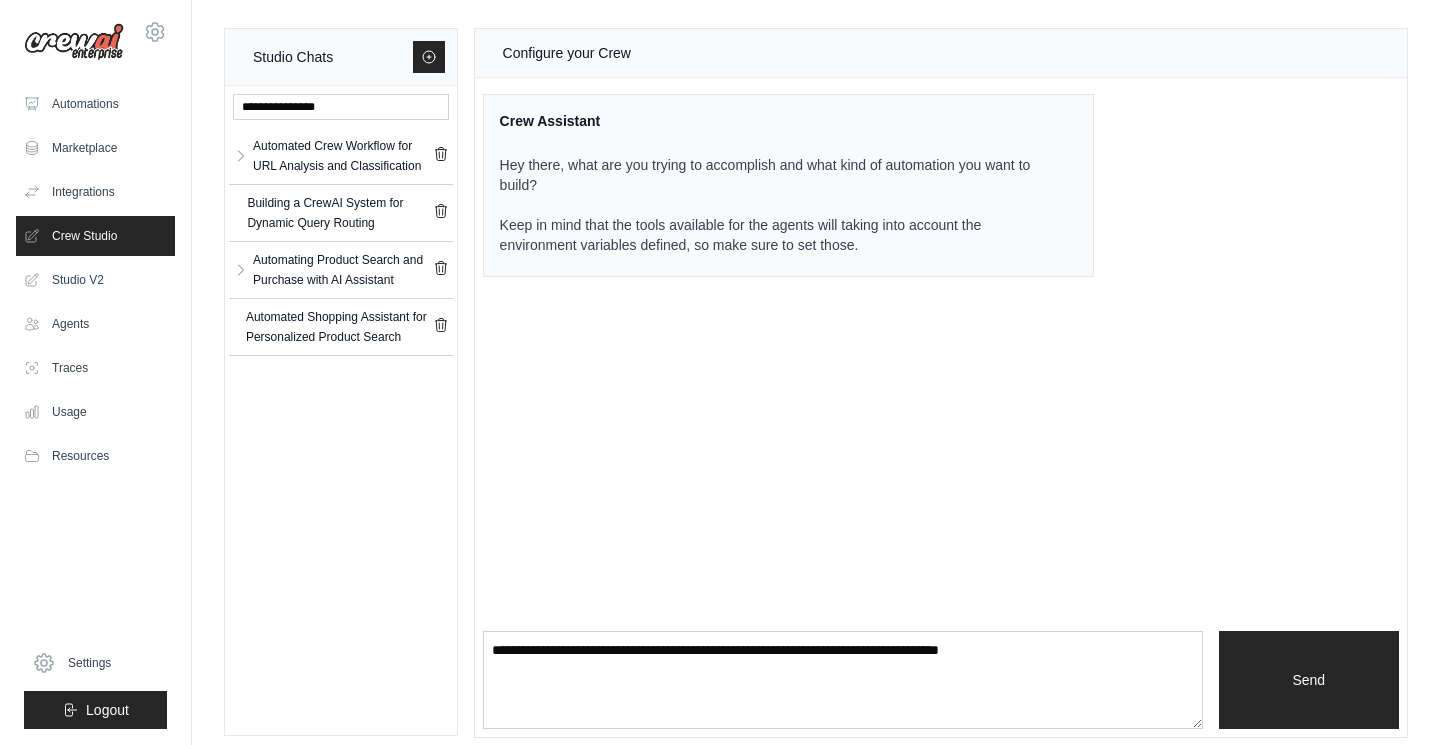 click on "Crew Studio" at bounding box center [95, 236] 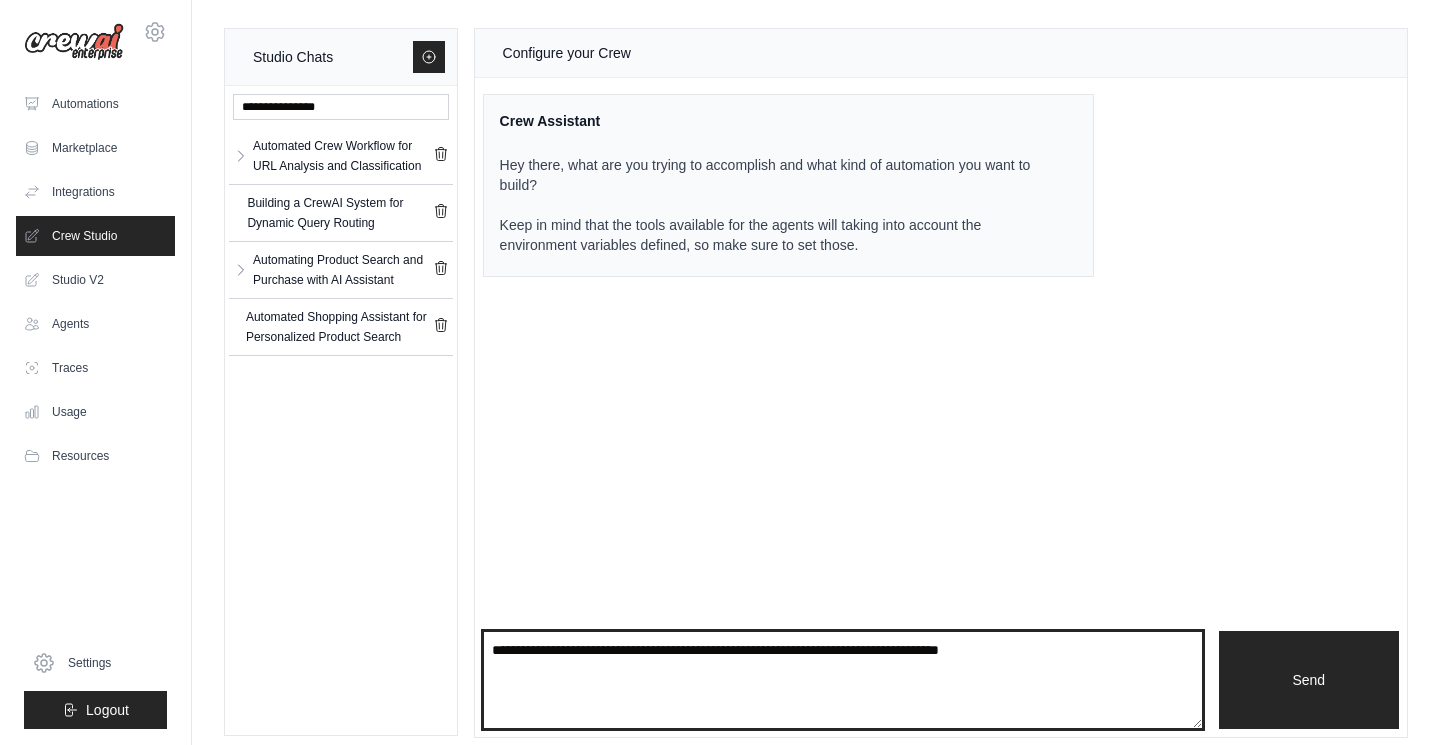 click at bounding box center [843, 680] 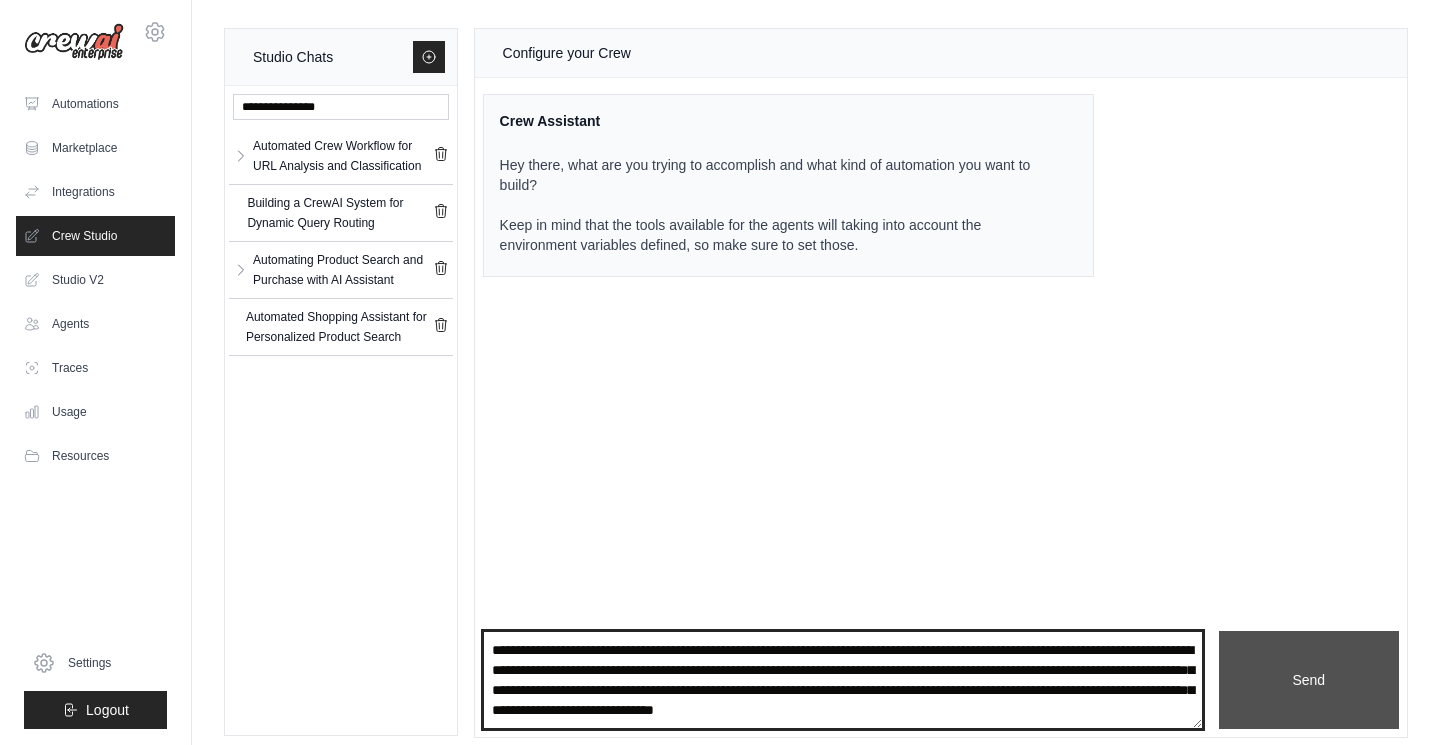 type on "**********" 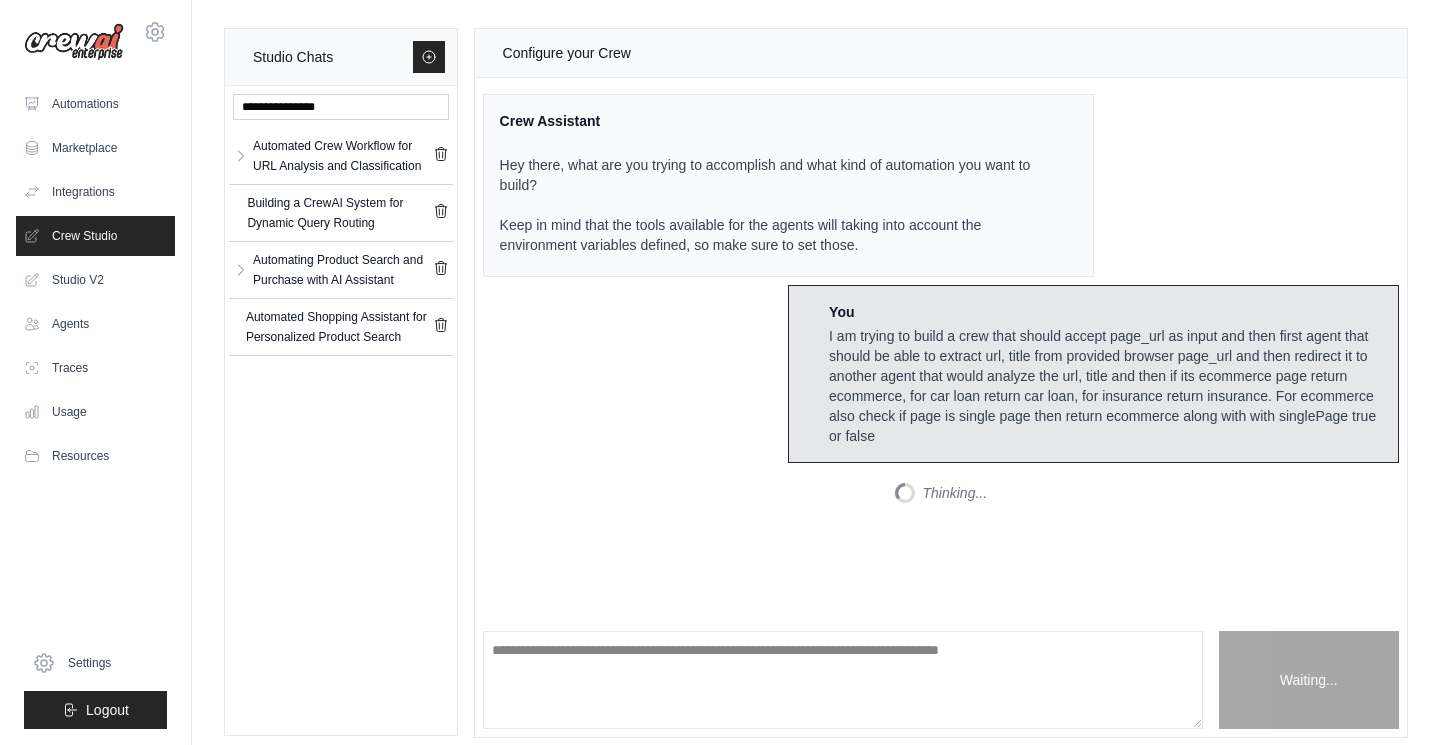 scroll, scrollTop: 725, scrollLeft: 0, axis: vertical 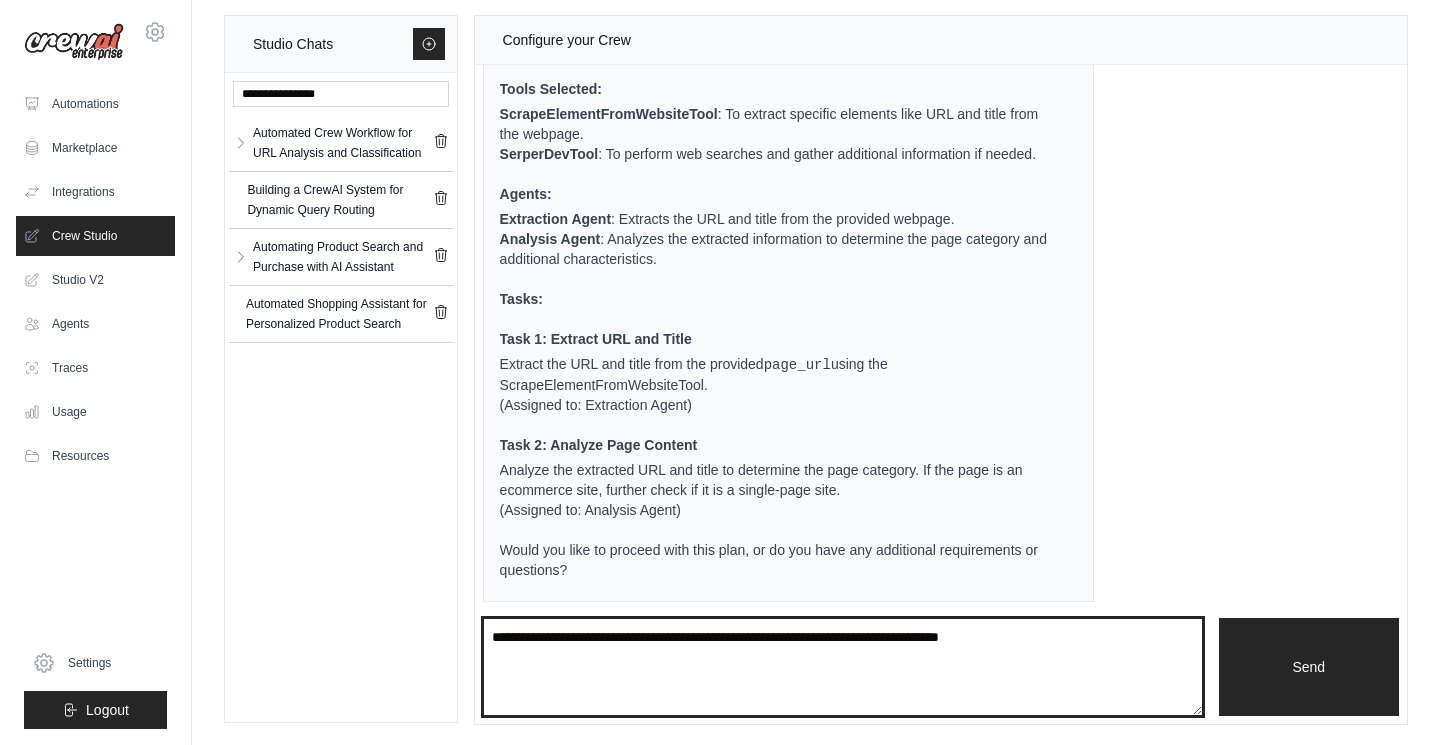 click at bounding box center (843, 667) 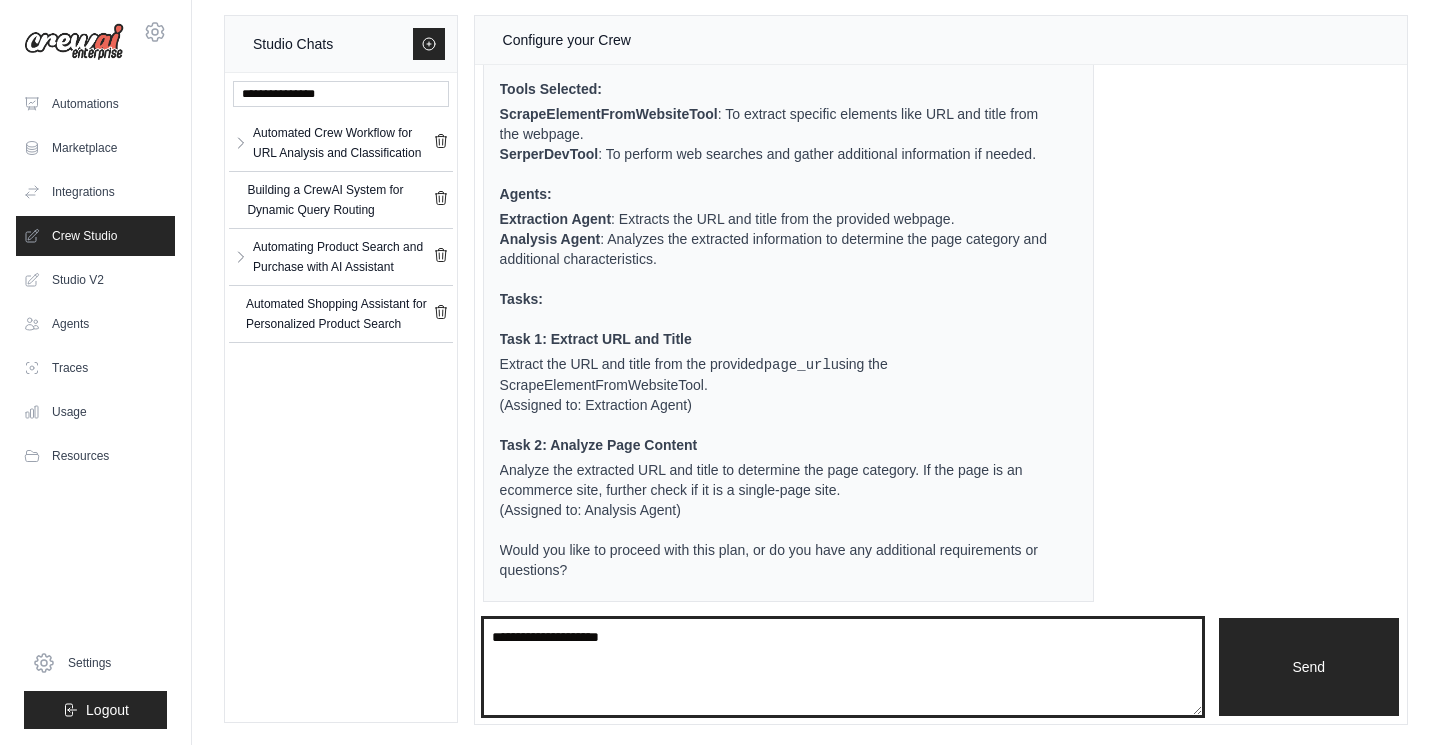 click on "**********" at bounding box center (843, 667) 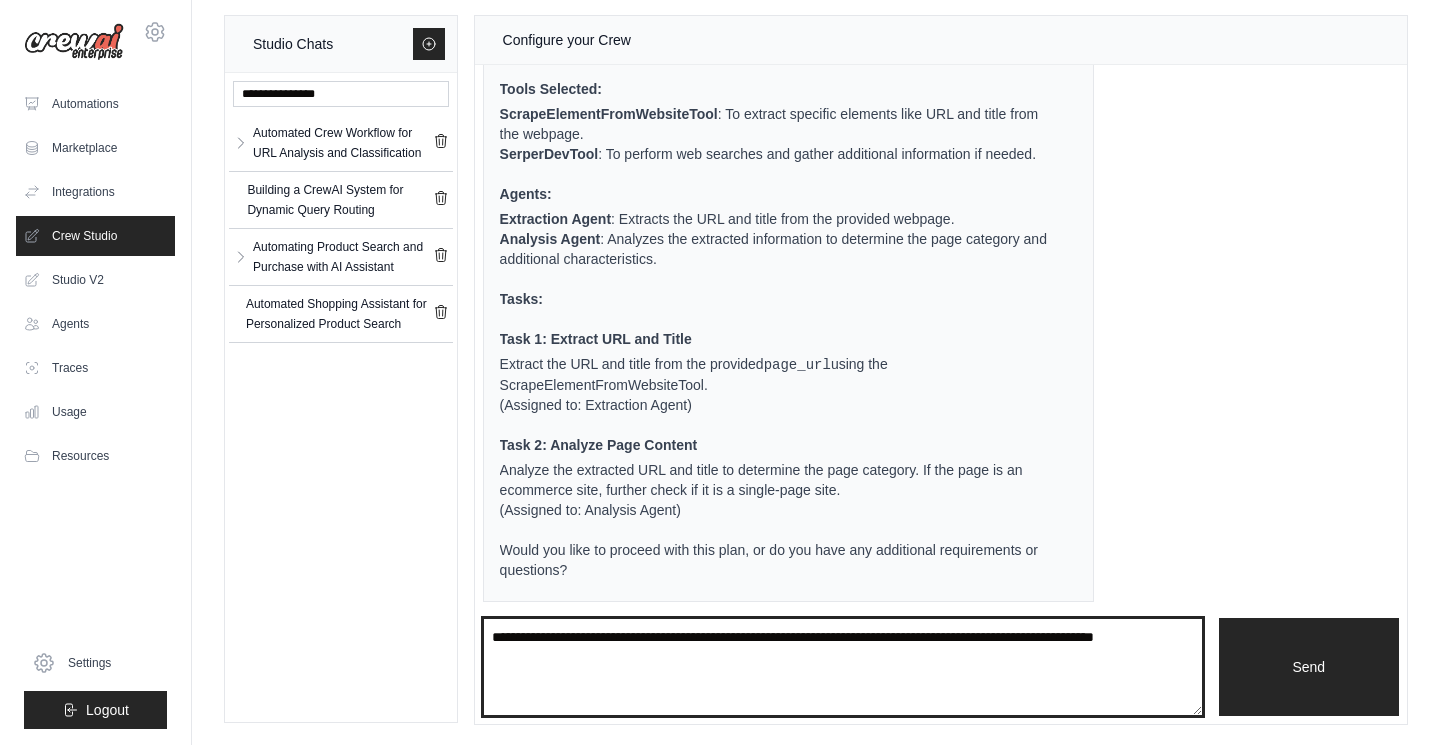 type on "**********" 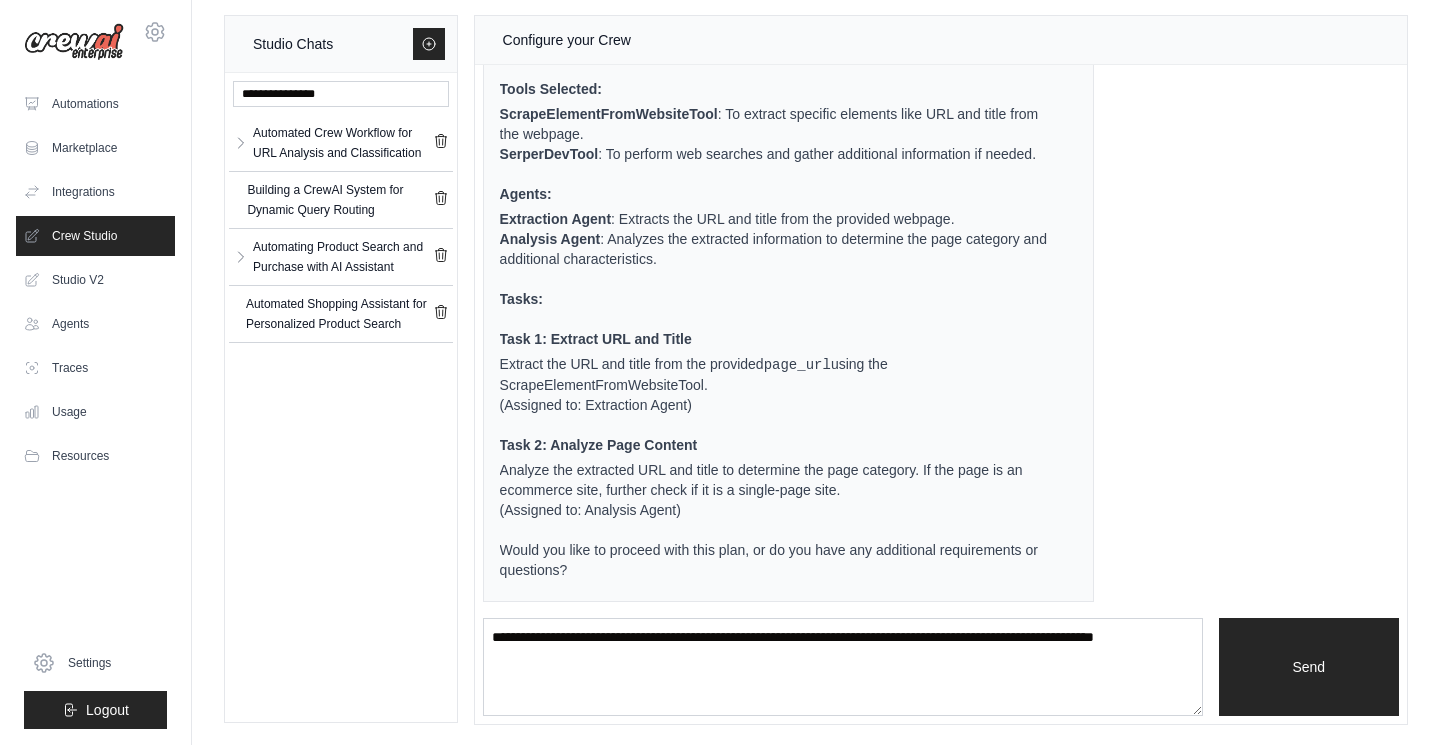 type 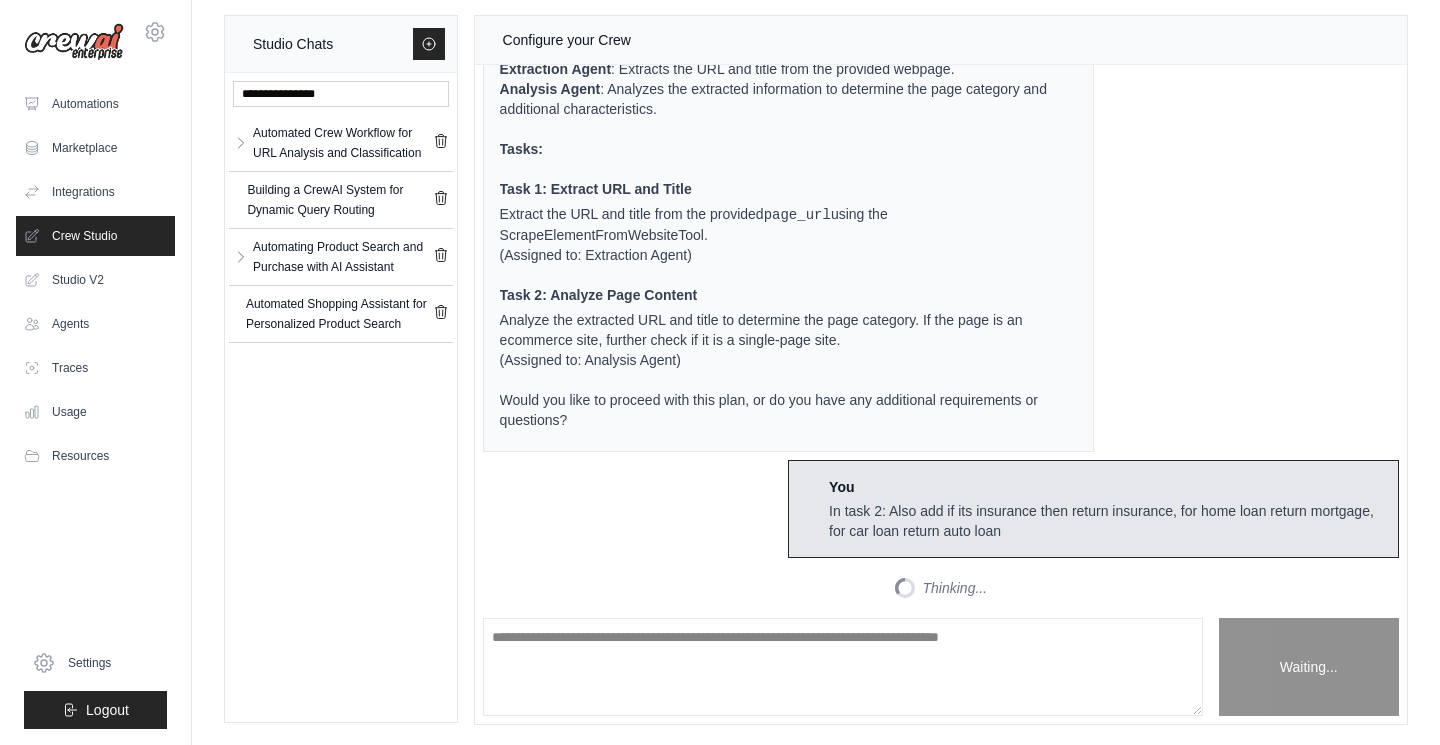 scroll, scrollTop: 1933, scrollLeft: 0, axis: vertical 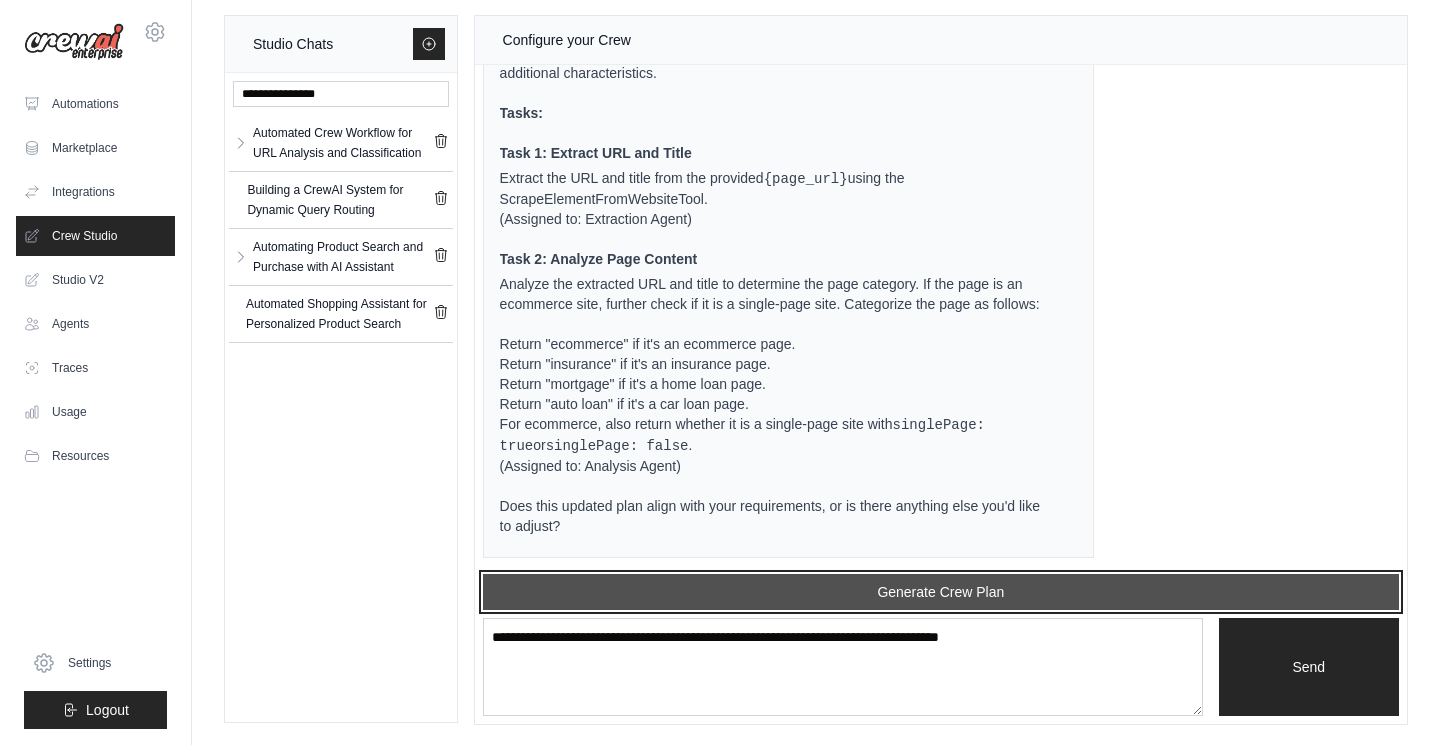 click on "Generate Crew Plan" at bounding box center [941, 592] 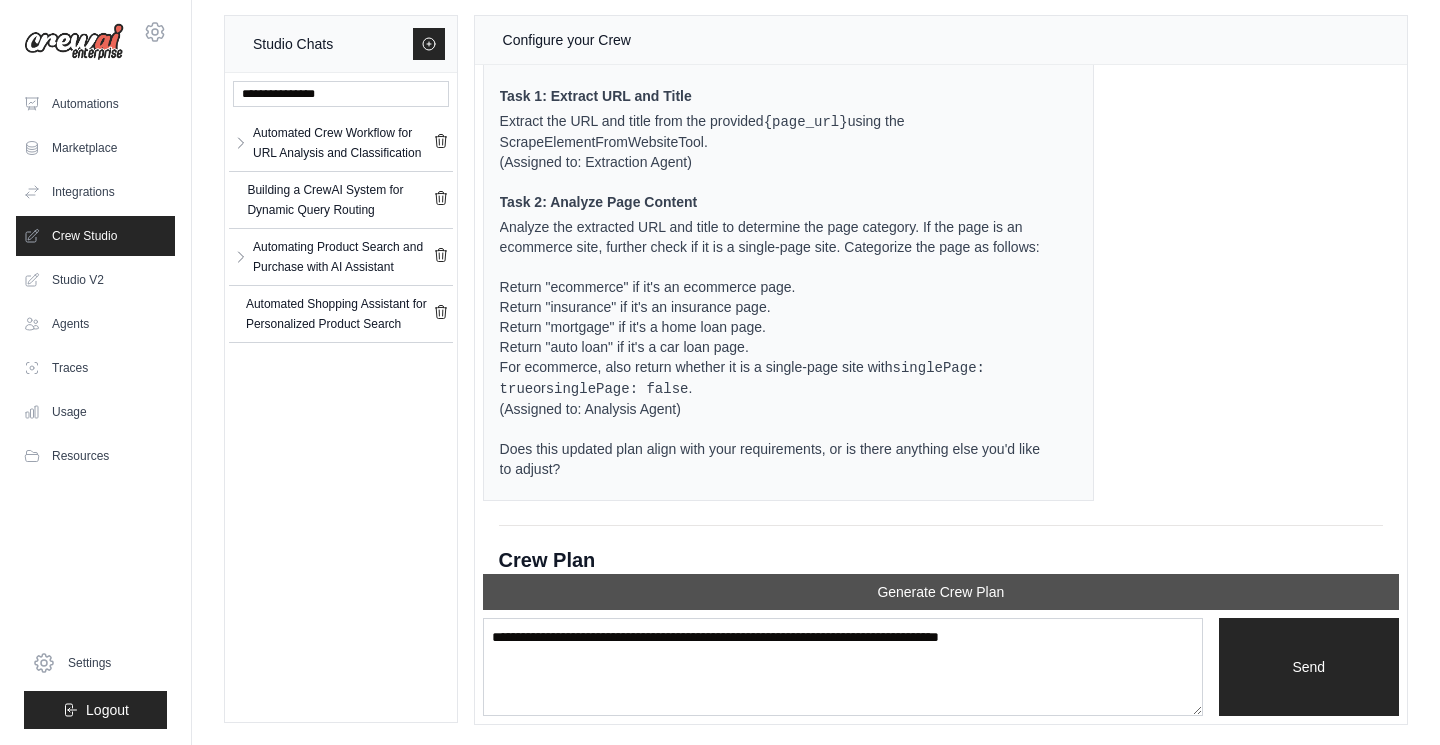 scroll, scrollTop: 2689, scrollLeft: 0, axis: vertical 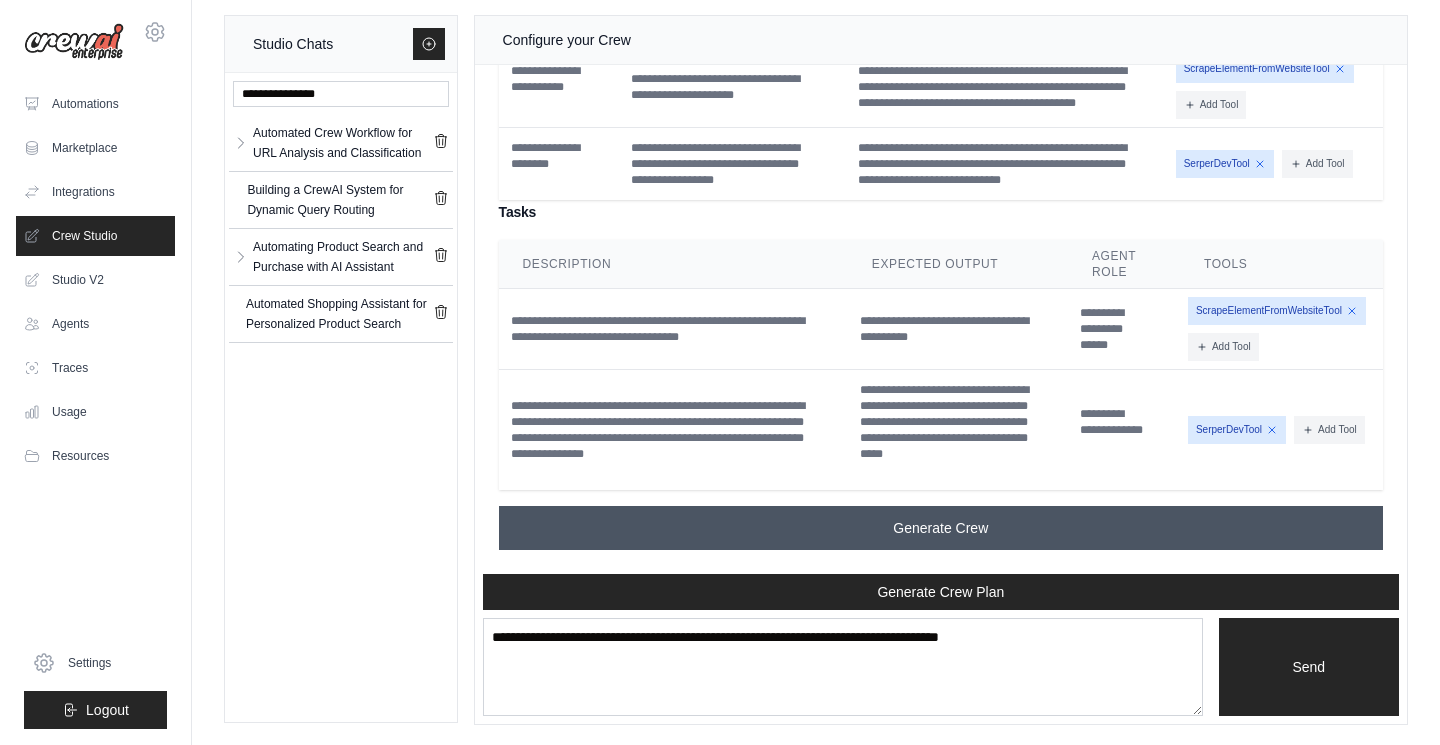 click on "Generate Crew" at bounding box center (941, 528) 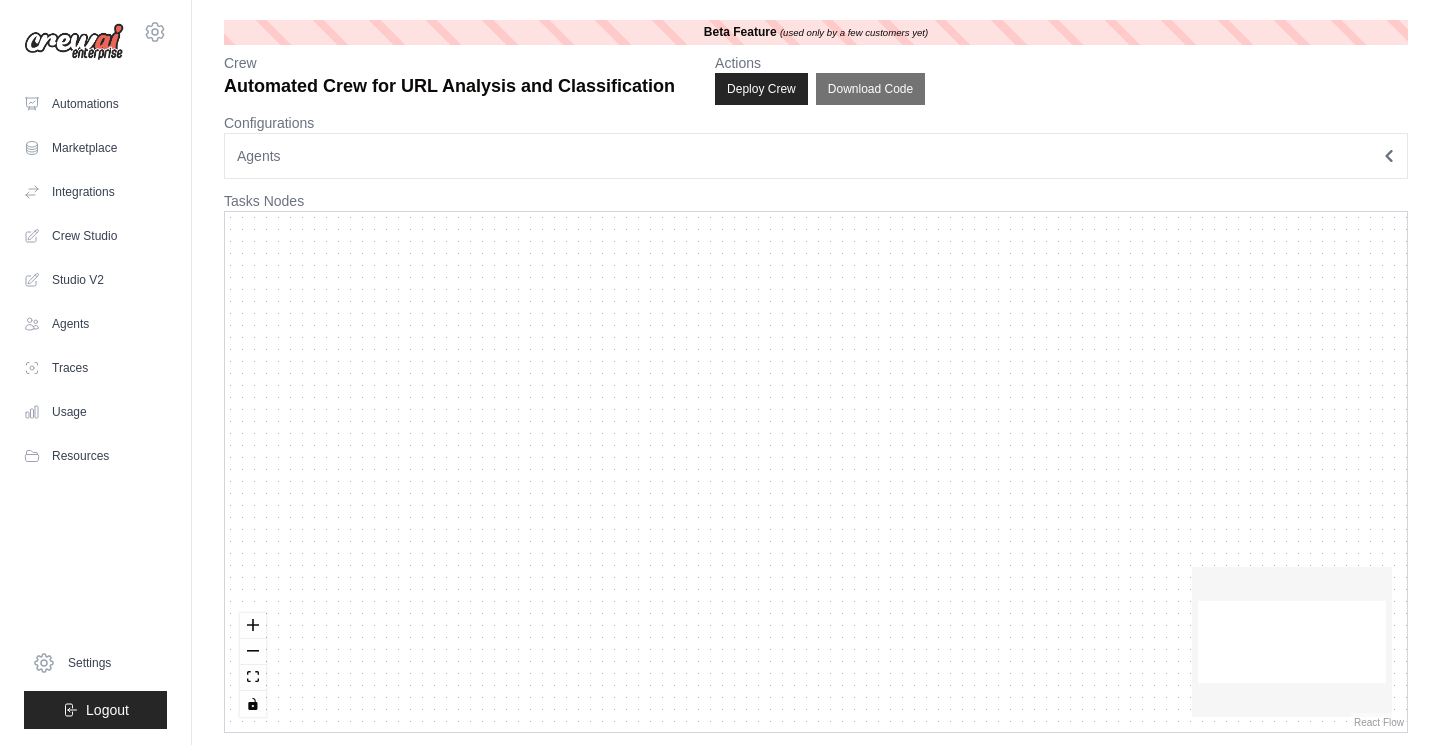 scroll, scrollTop: 0, scrollLeft: 0, axis: both 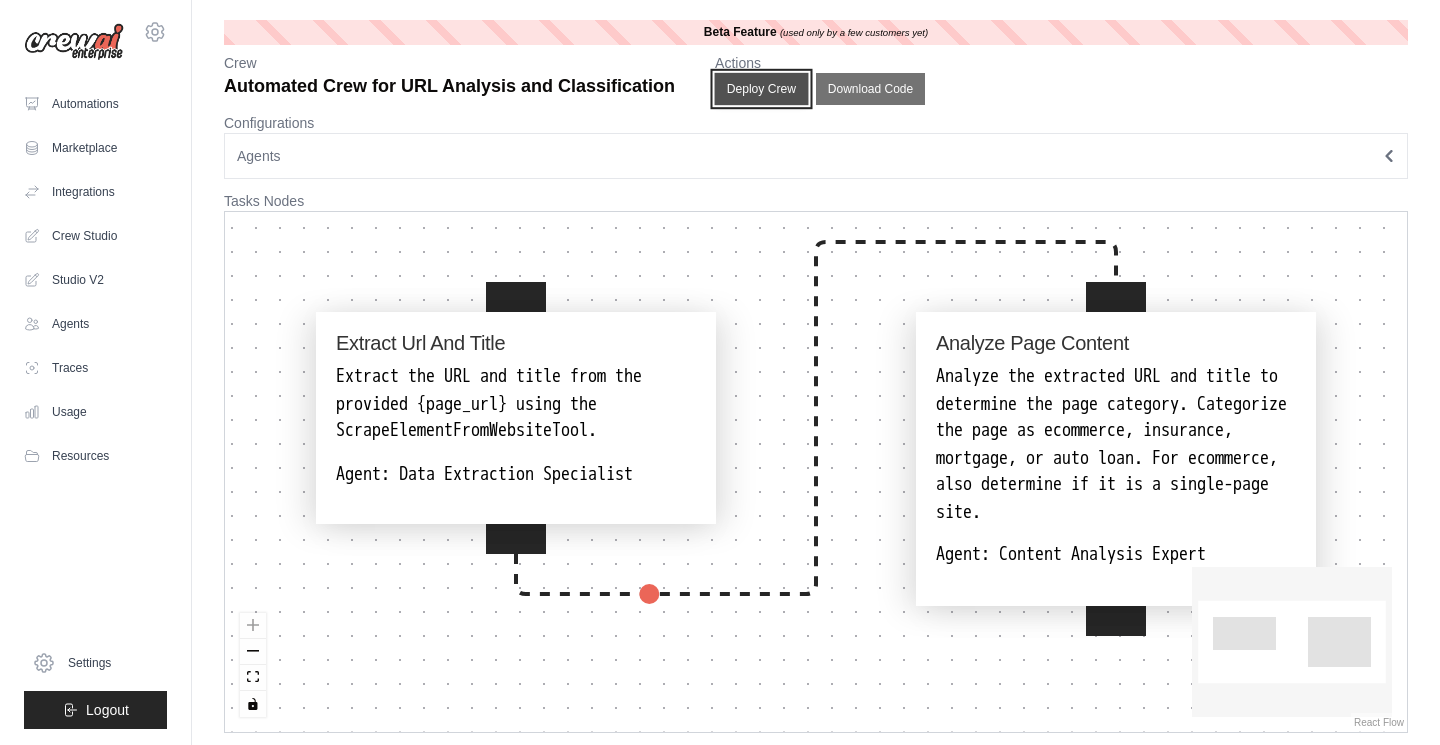 click on "Deploy Crew" at bounding box center (762, 89) 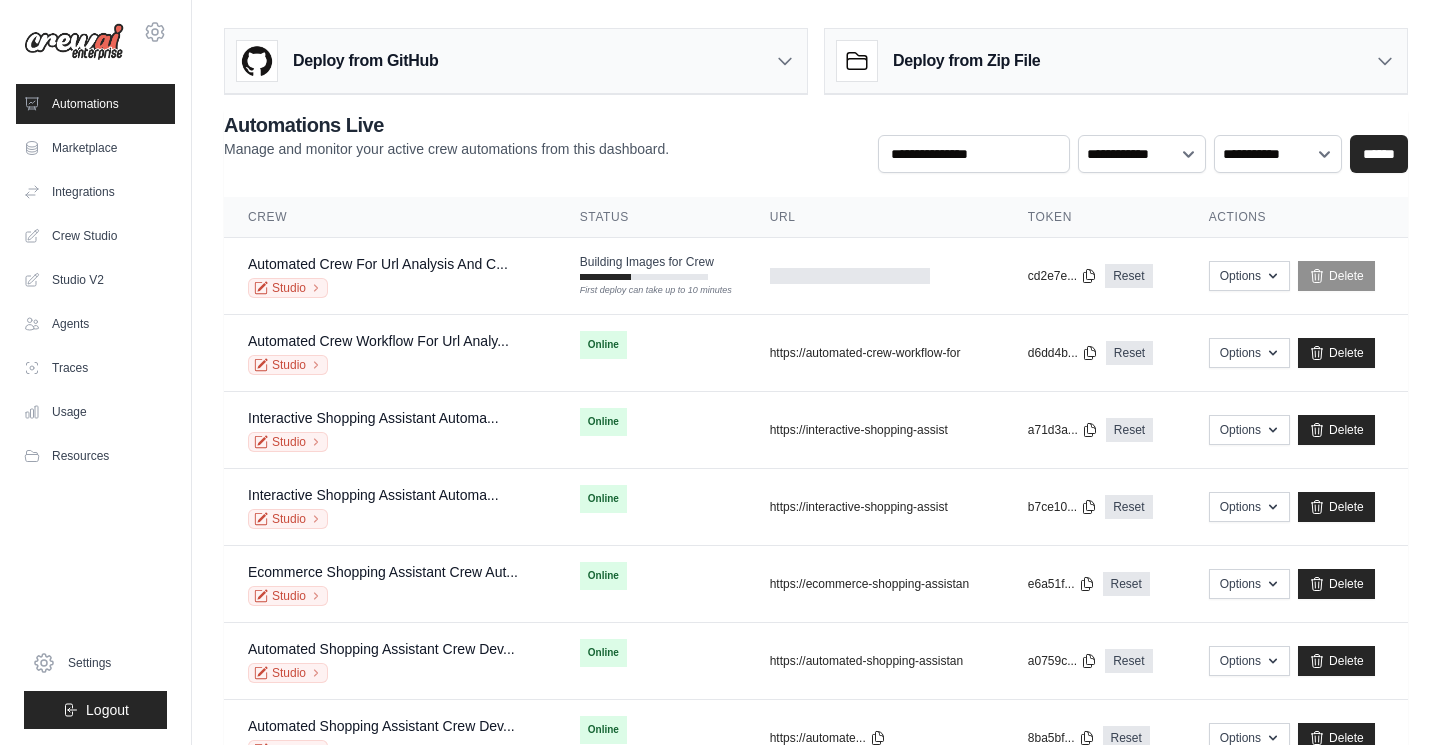 scroll, scrollTop: 0, scrollLeft: 0, axis: both 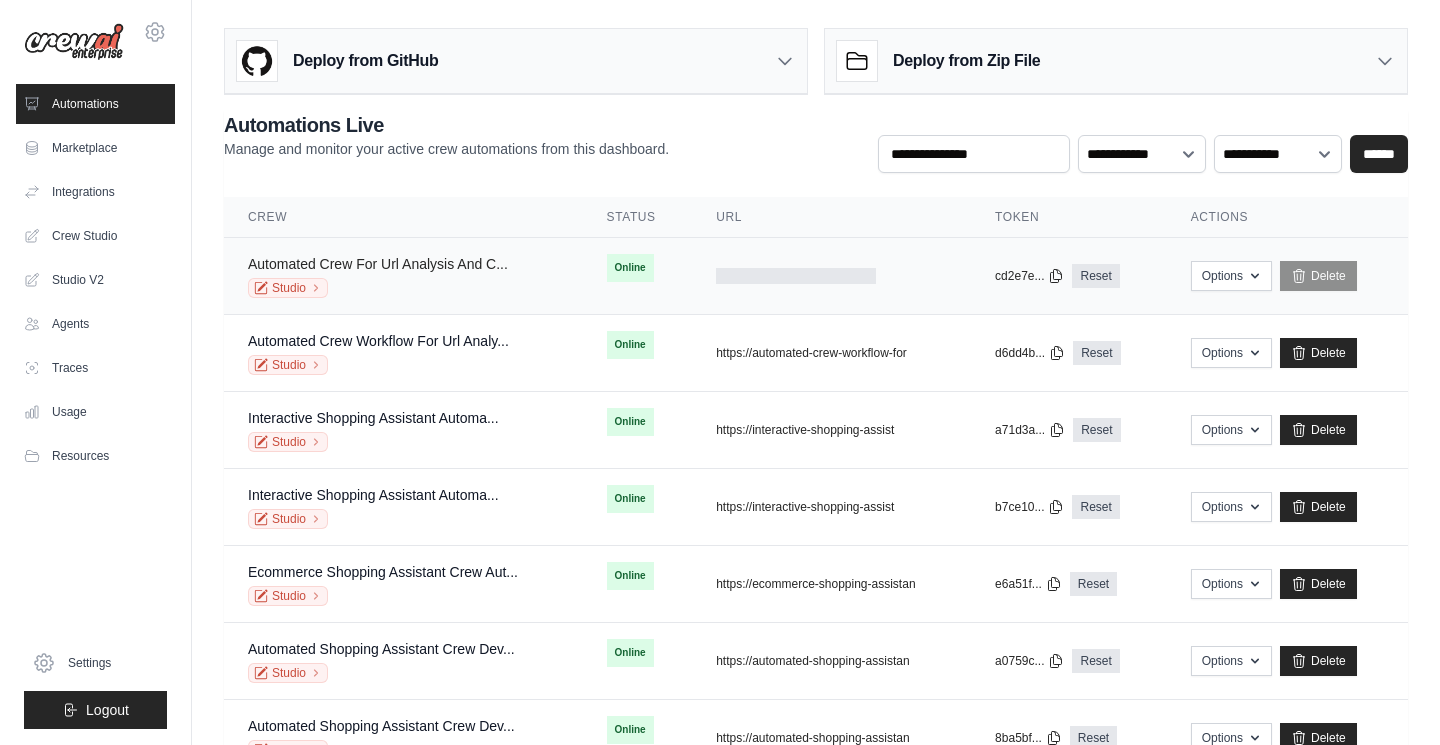click on "Automated Crew For Url Analysis And C..." at bounding box center [378, 264] 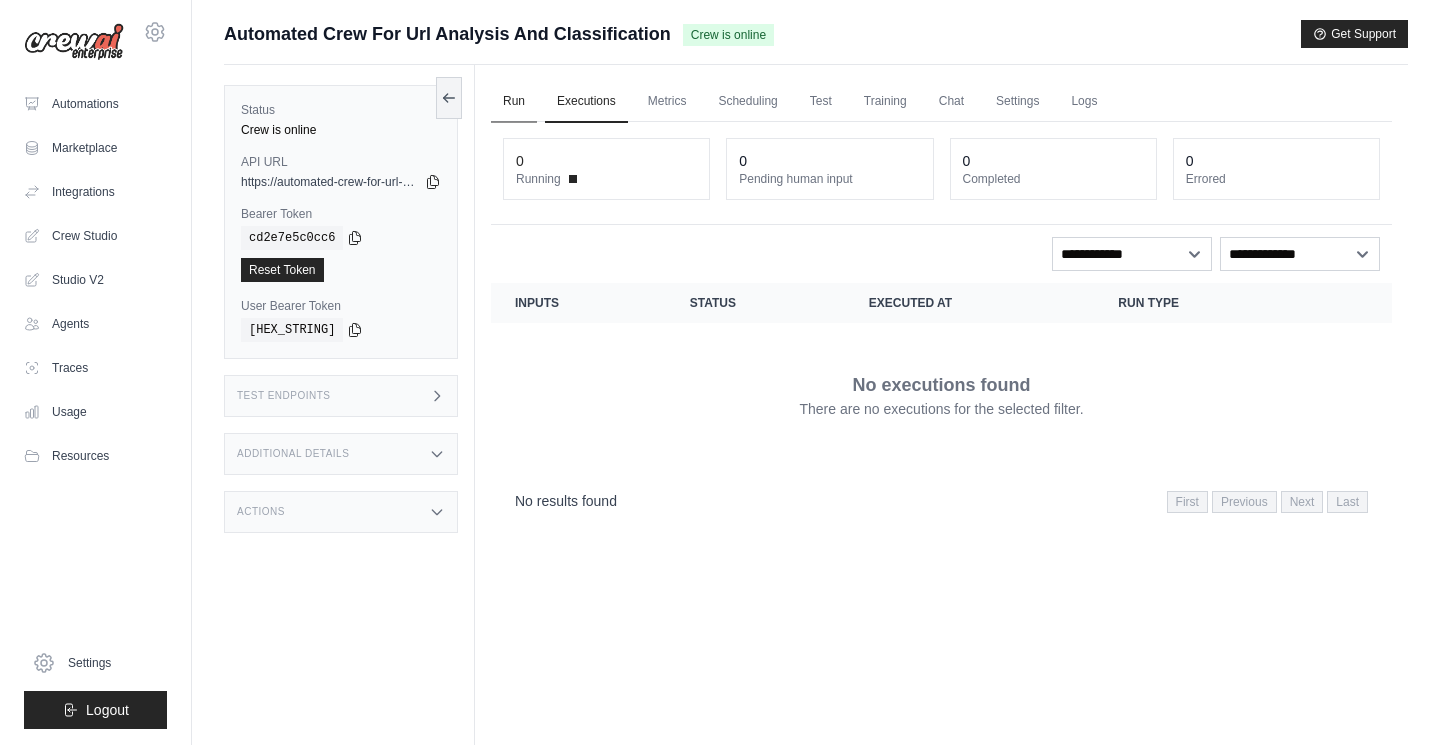 click on "Run" at bounding box center (514, 102) 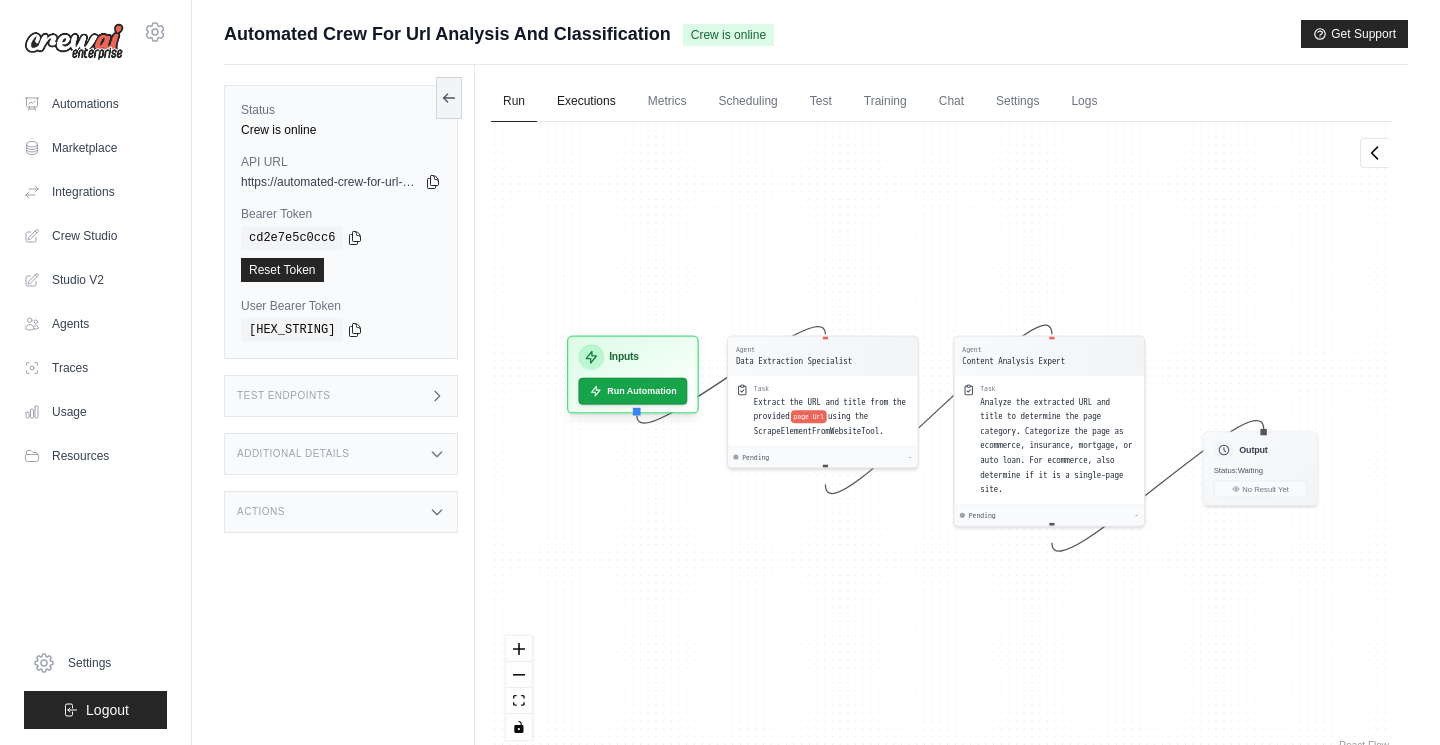 click on "Executions" at bounding box center (586, 102) 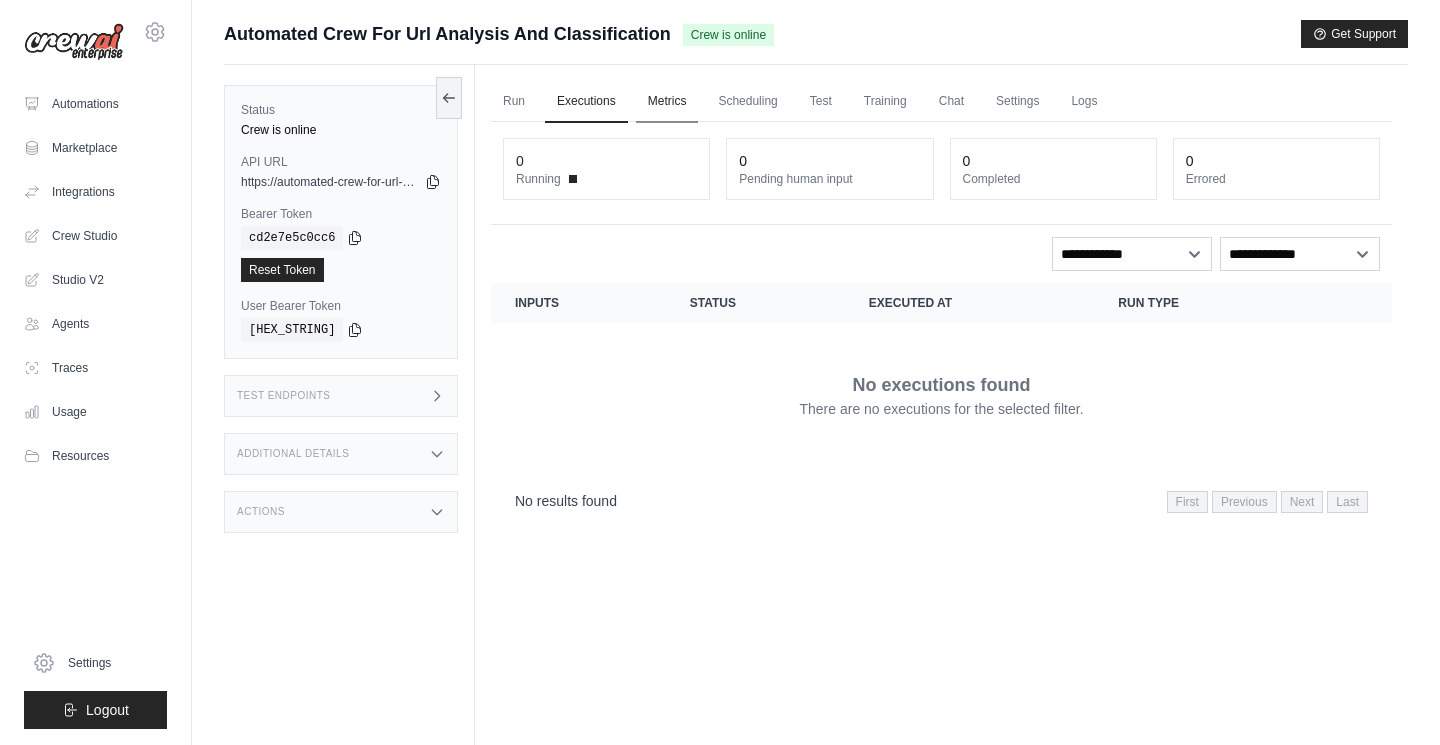 click on "Metrics" at bounding box center [667, 102] 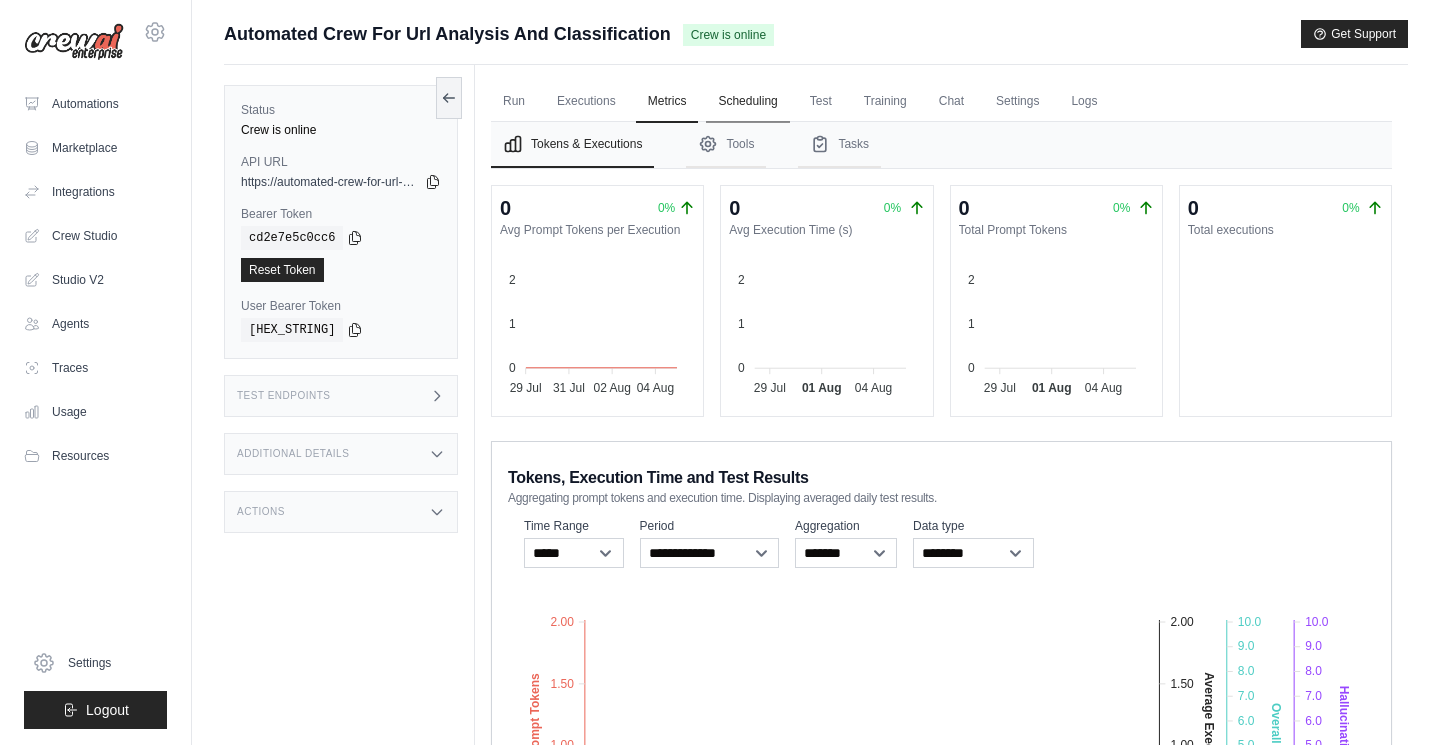 click on "Scheduling" at bounding box center [747, 102] 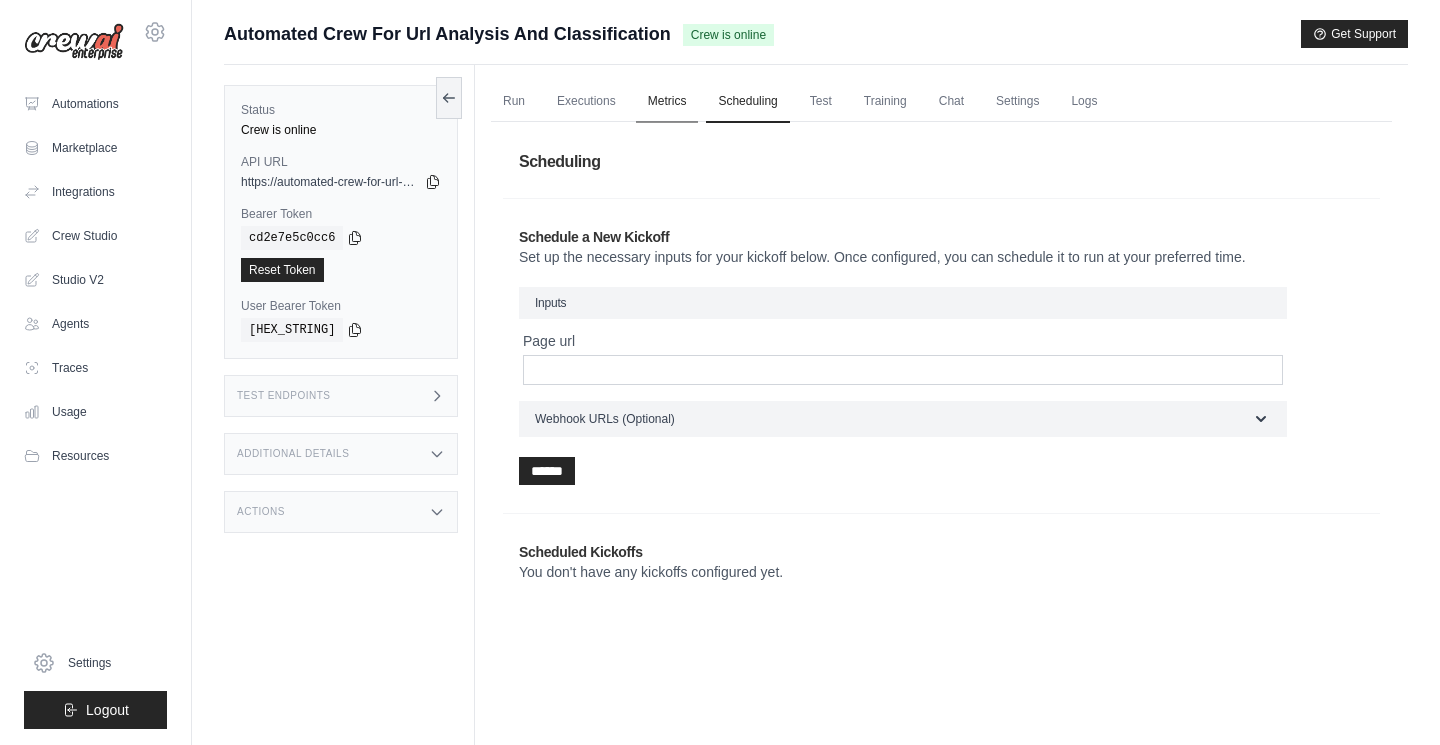 click on "Metrics" at bounding box center (667, 102) 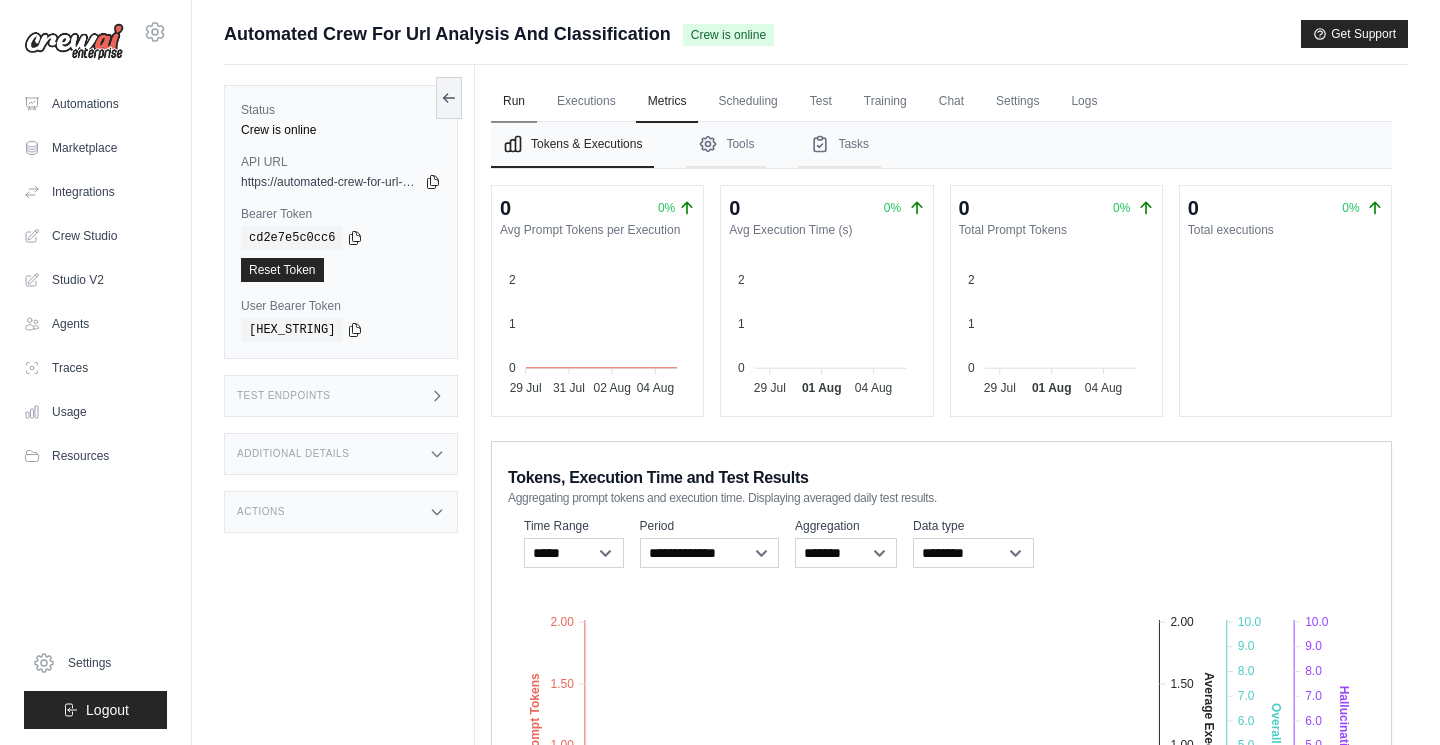 click on "Run" at bounding box center [514, 102] 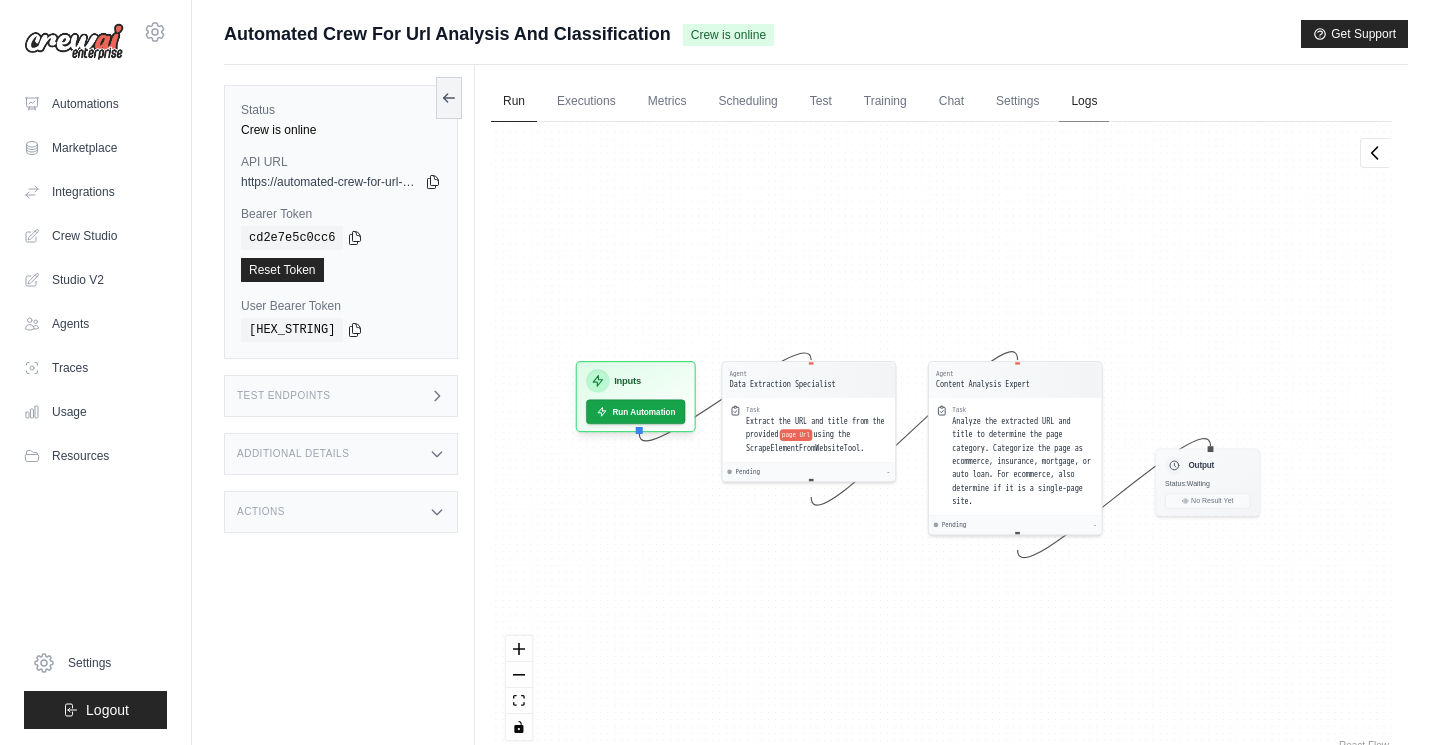 click on "Logs" at bounding box center [1084, 102] 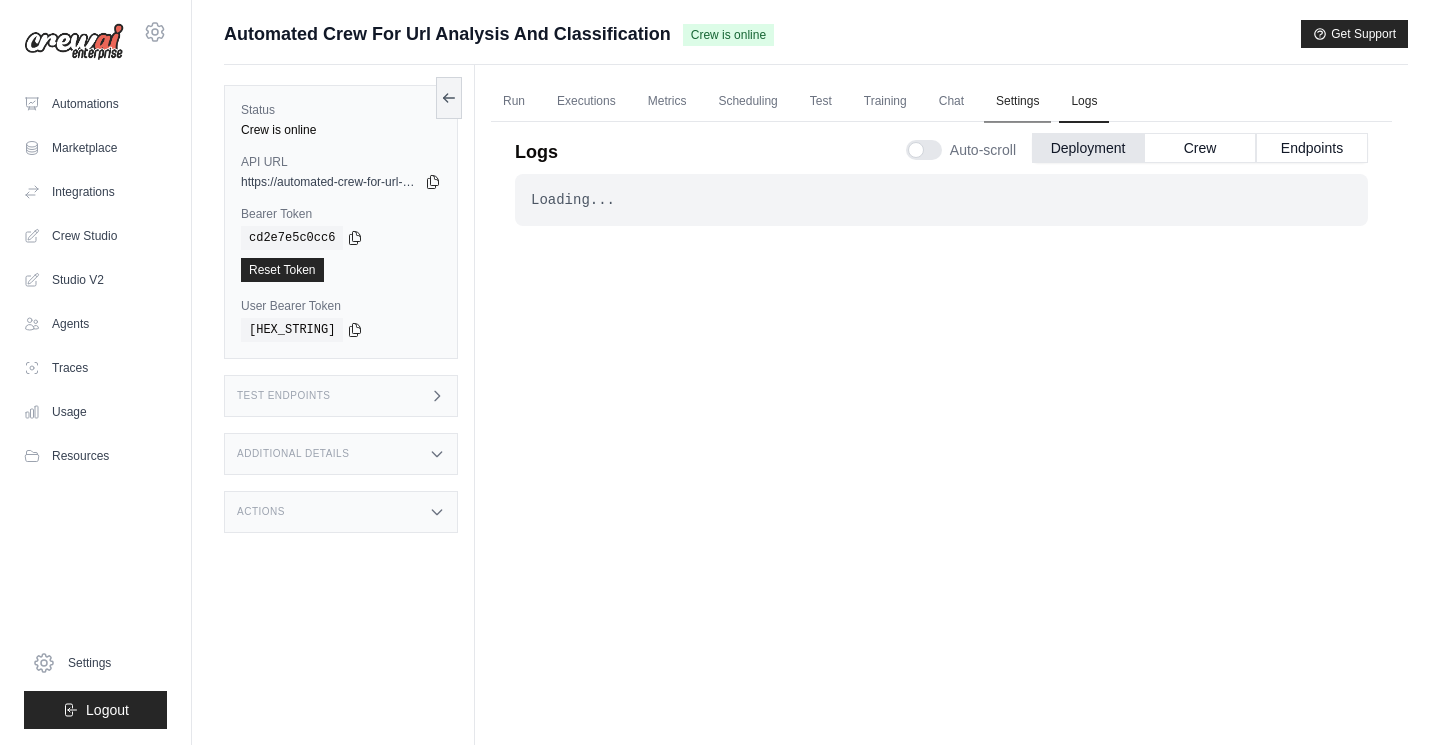 click on "Settings" at bounding box center [1017, 102] 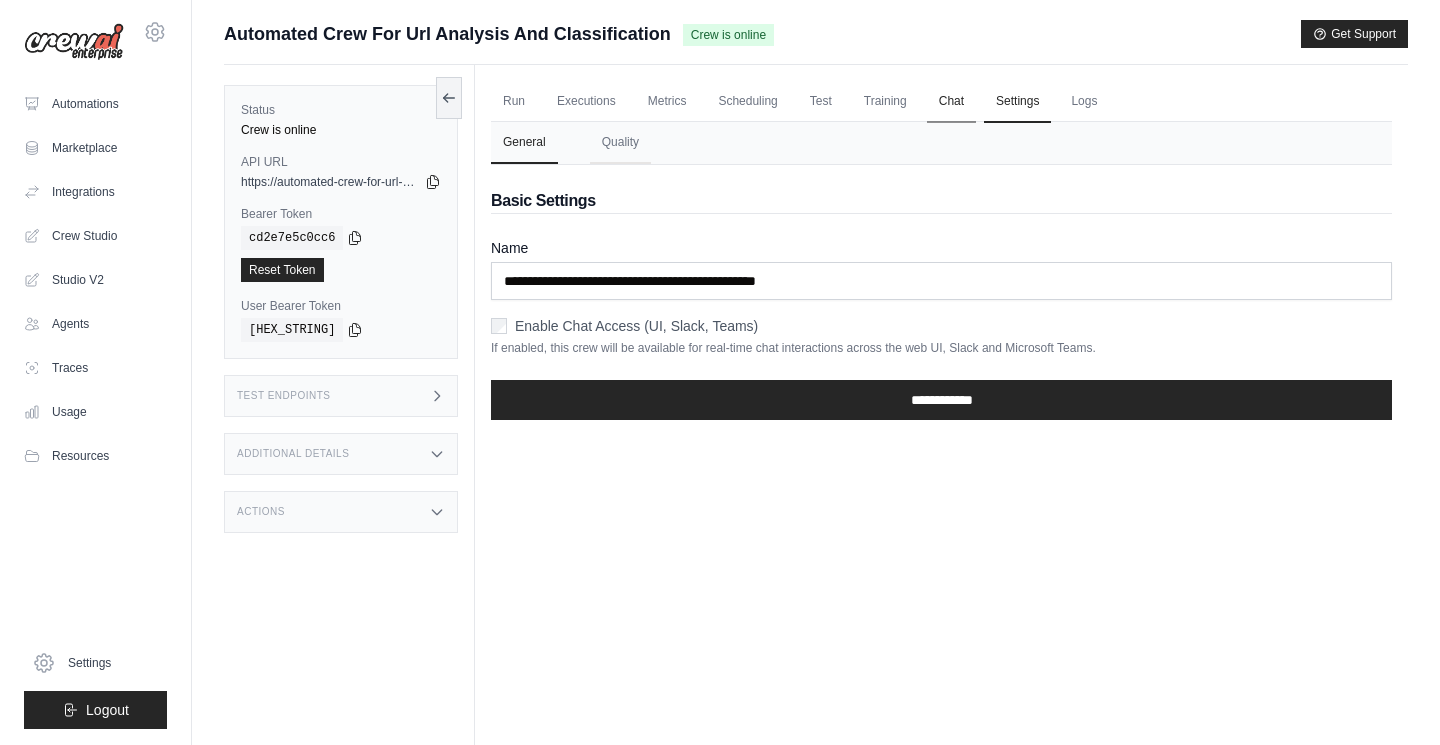 click on "Chat" at bounding box center [951, 102] 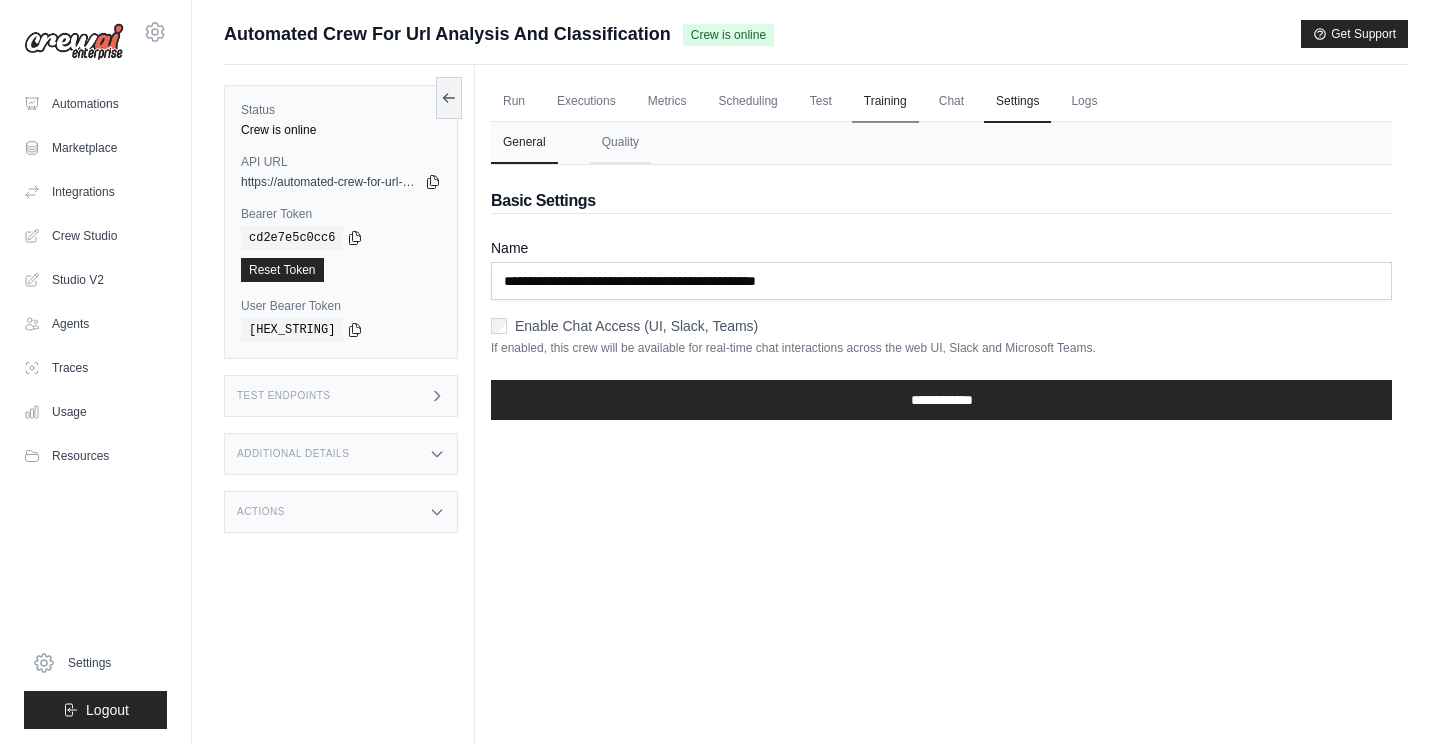 click on "Training" at bounding box center [885, 102] 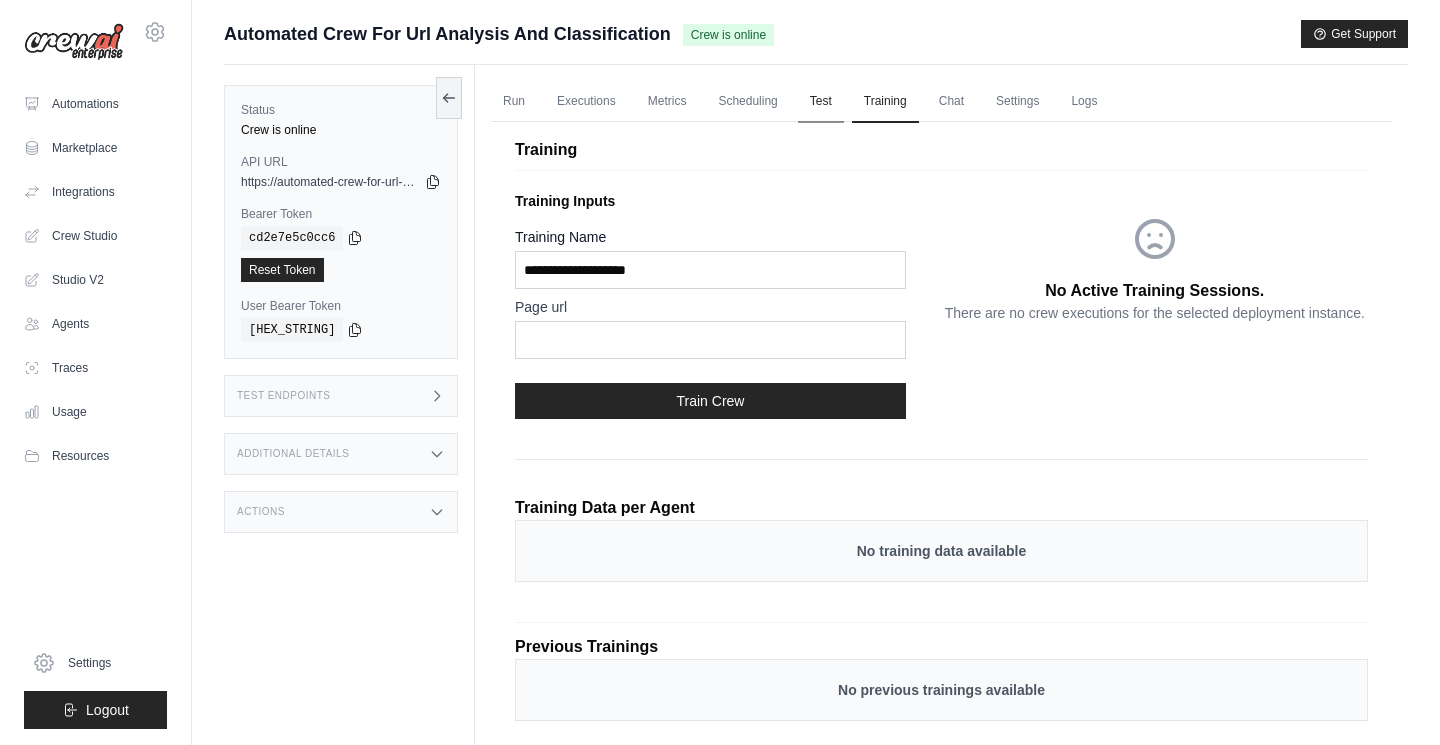 click on "Test" at bounding box center [821, 102] 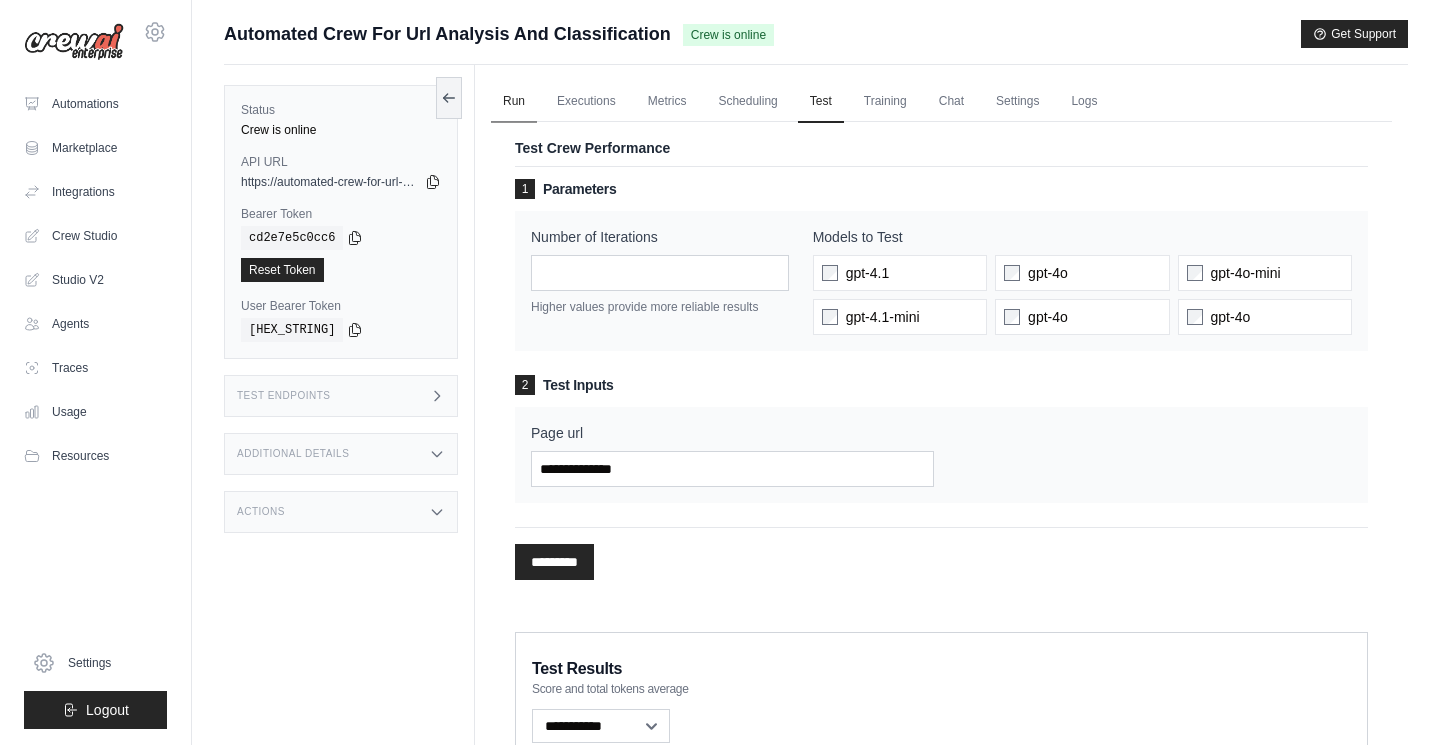 click on "Run" at bounding box center (514, 102) 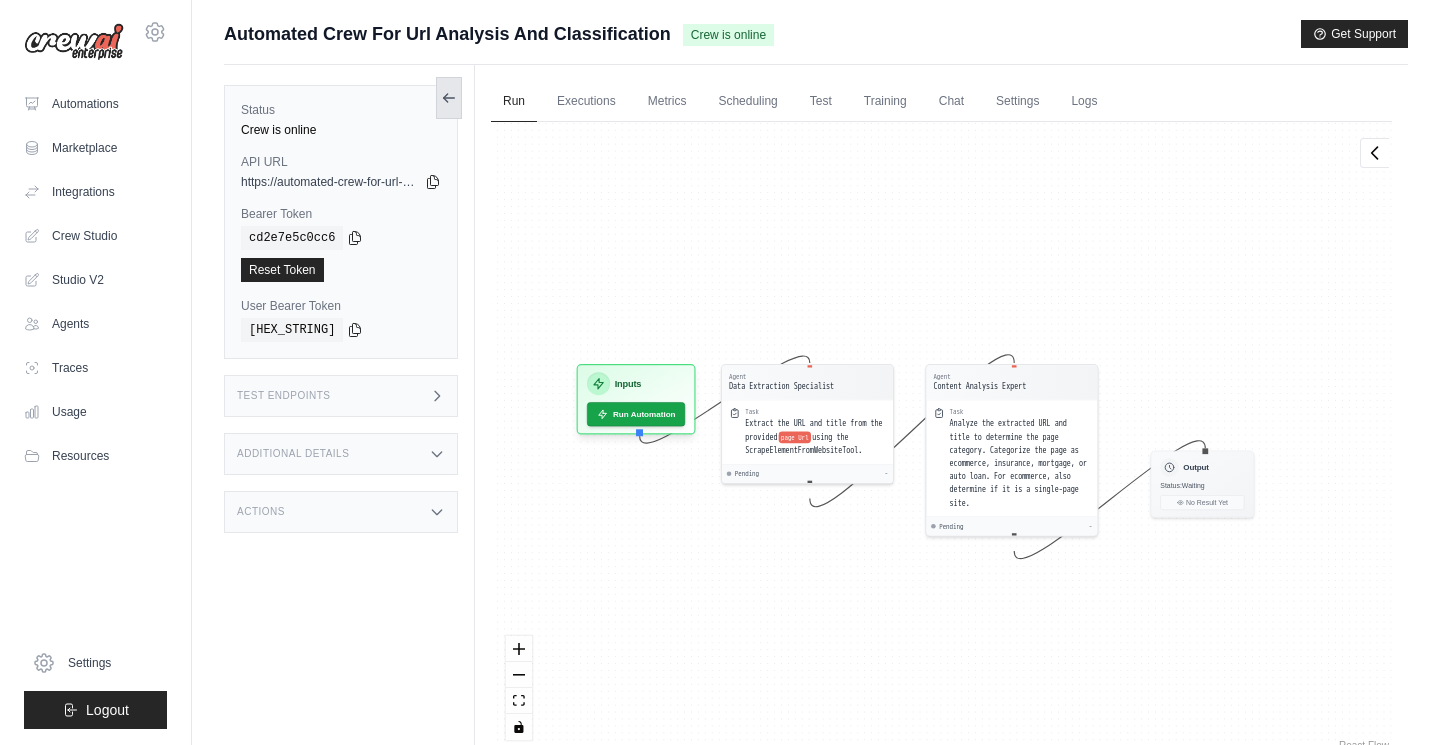 click at bounding box center [449, 98] 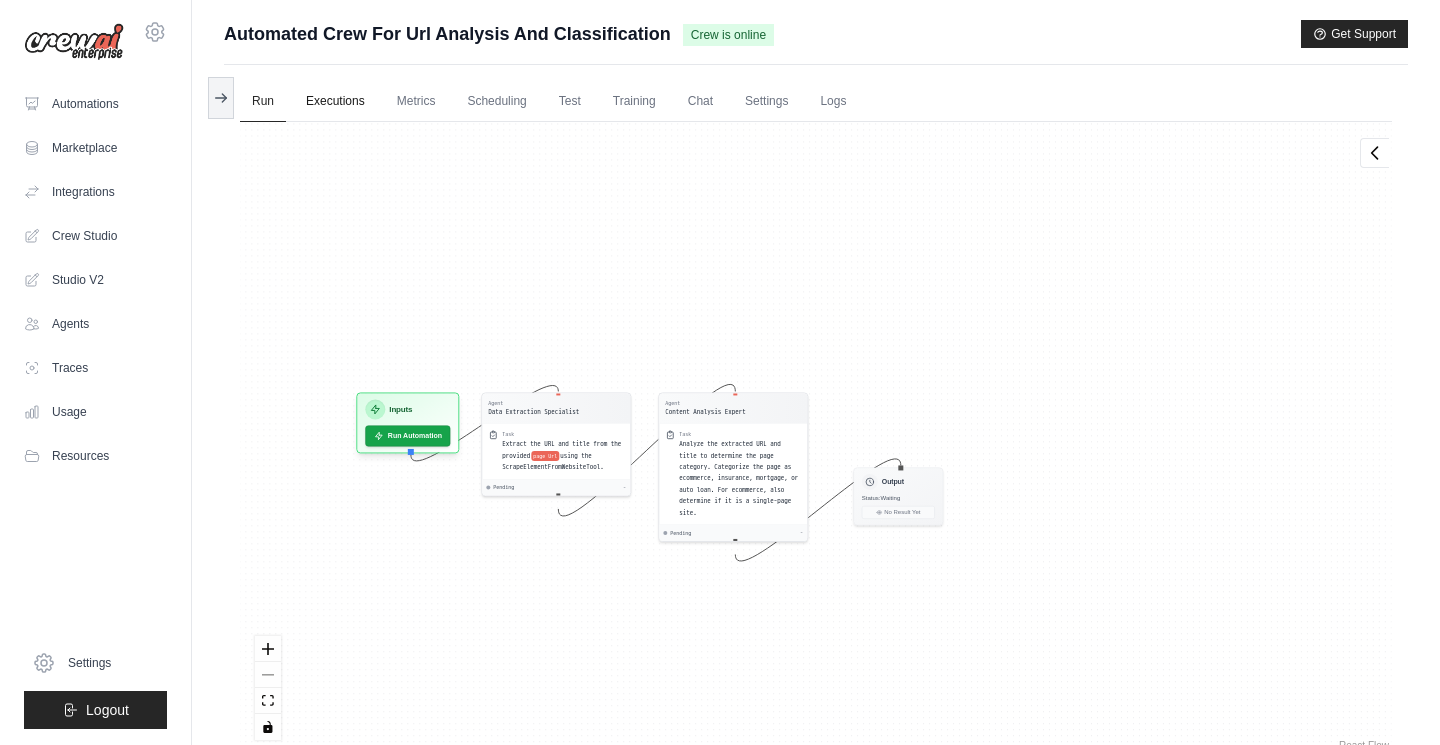 click on "Executions" at bounding box center [335, 102] 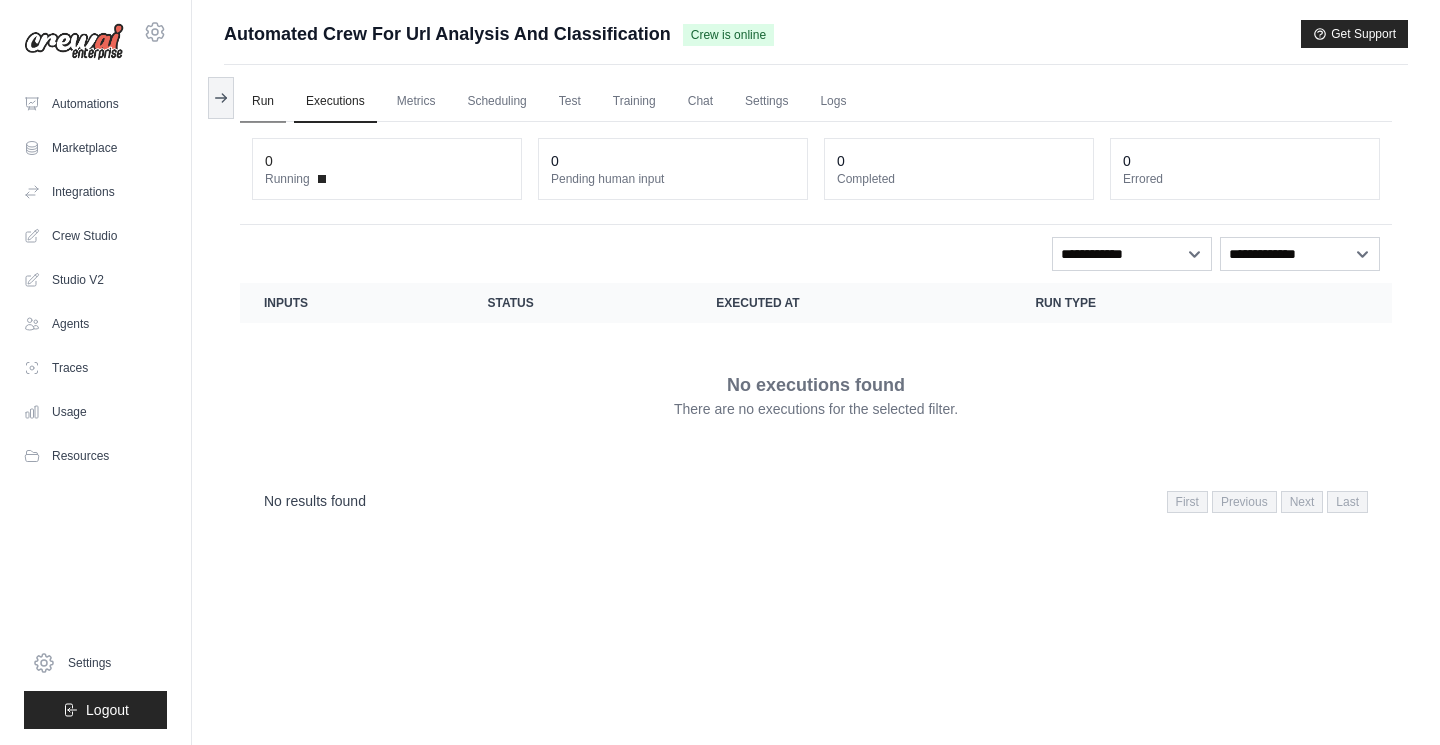 click on "Run" at bounding box center (263, 102) 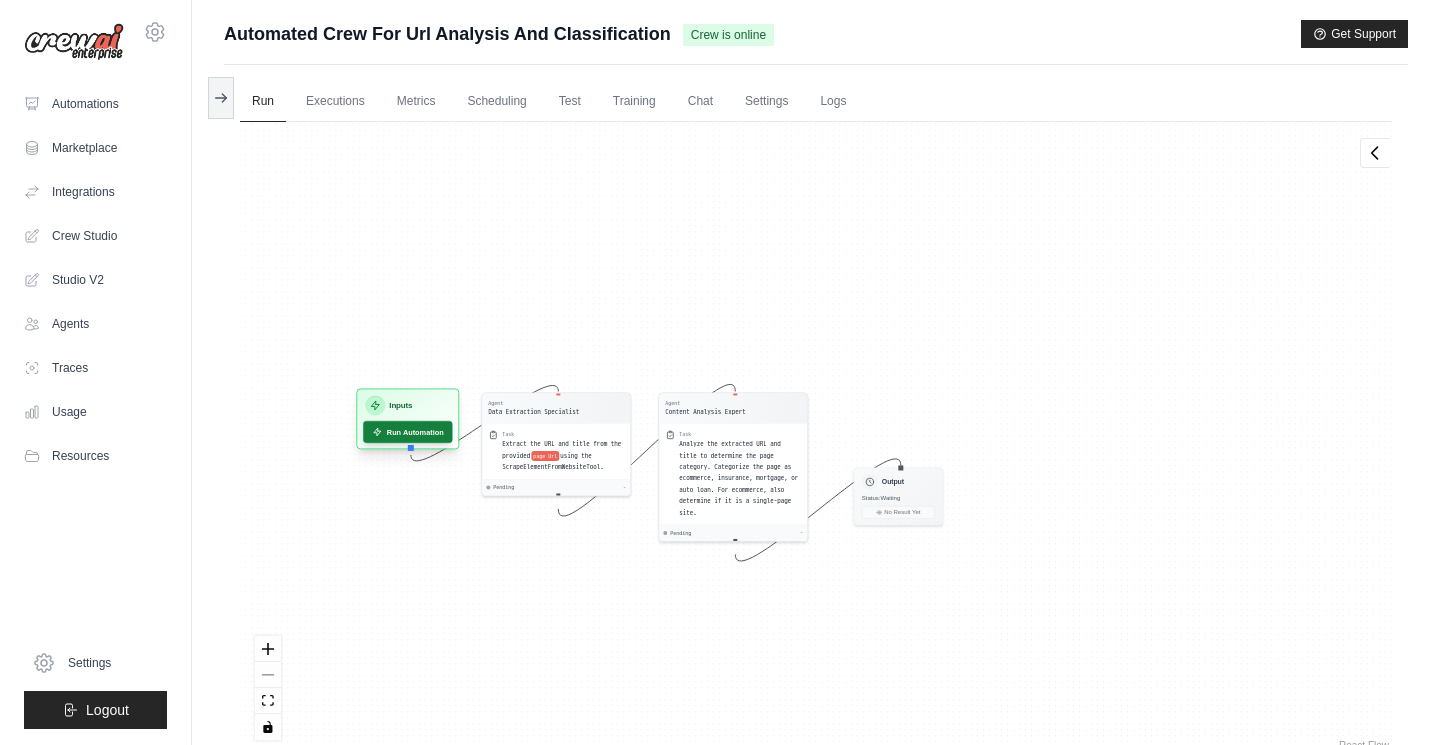click on "Run Automation" at bounding box center [407, 432] 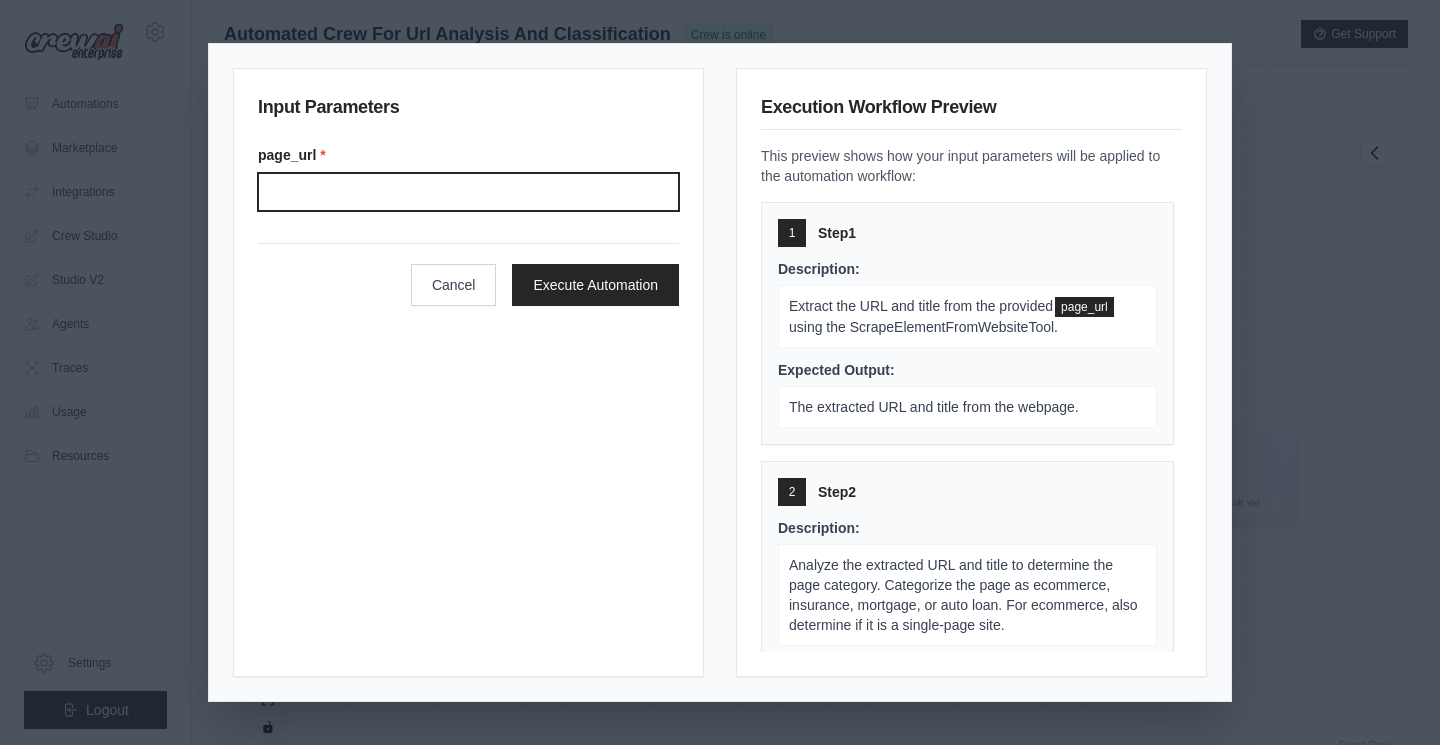 click on "Page url" at bounding box center [468, 192] 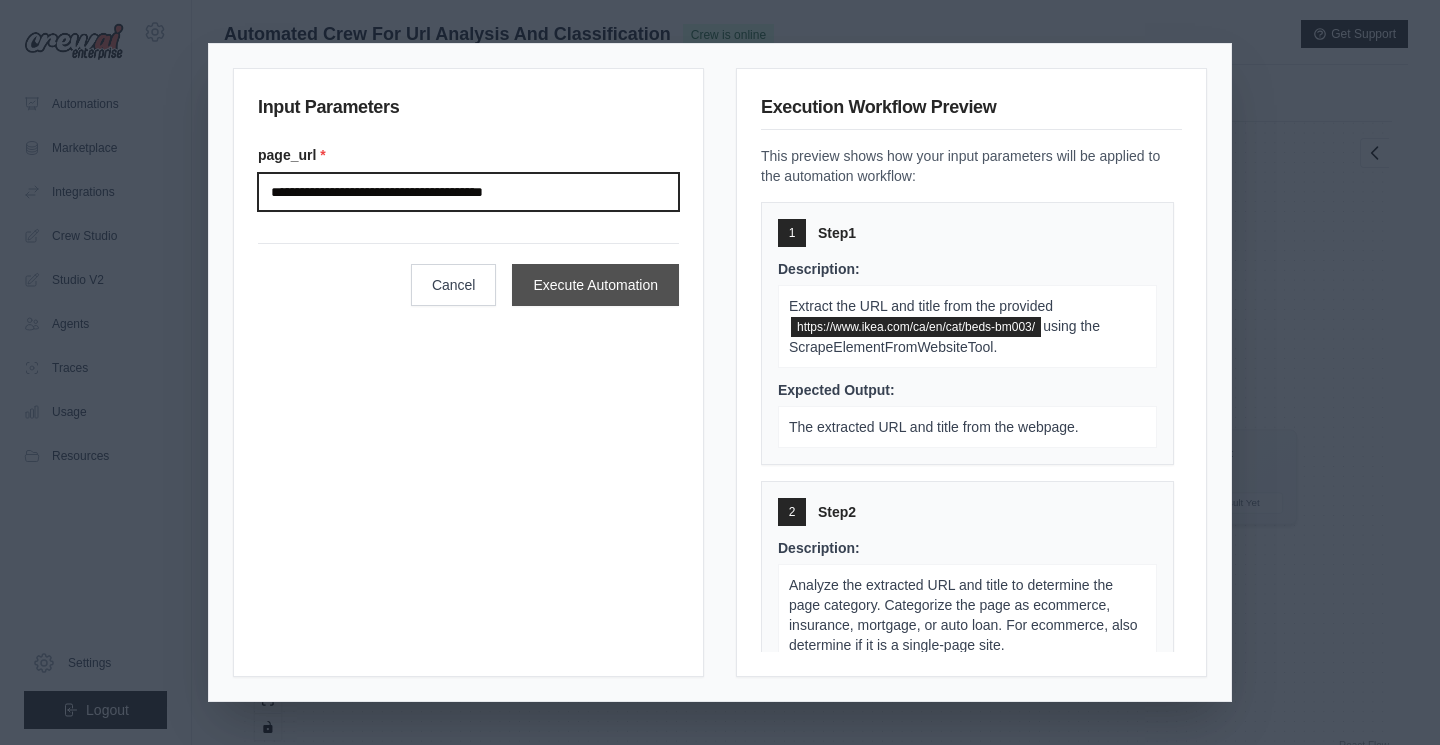 type on "**********" 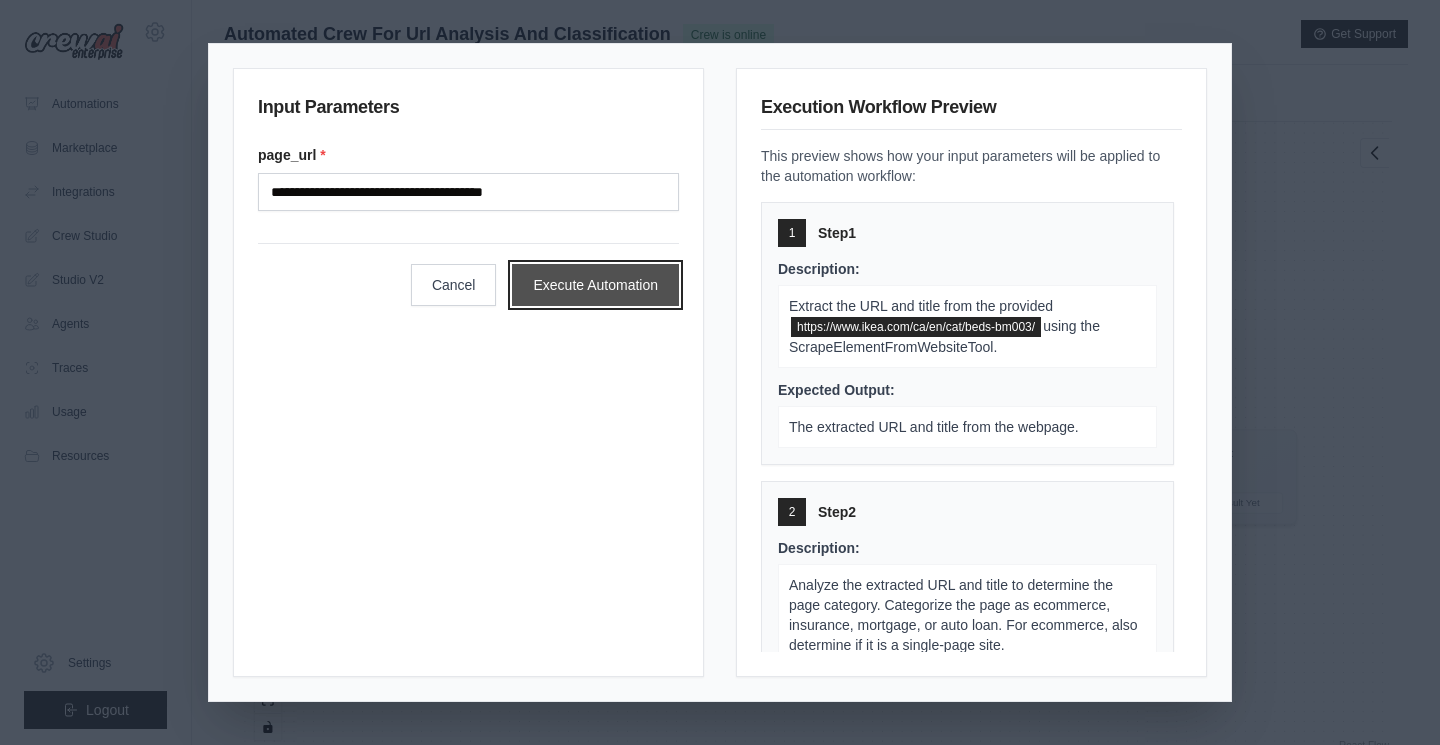 click on "Execute Automation" at bounding box center (595, 285) 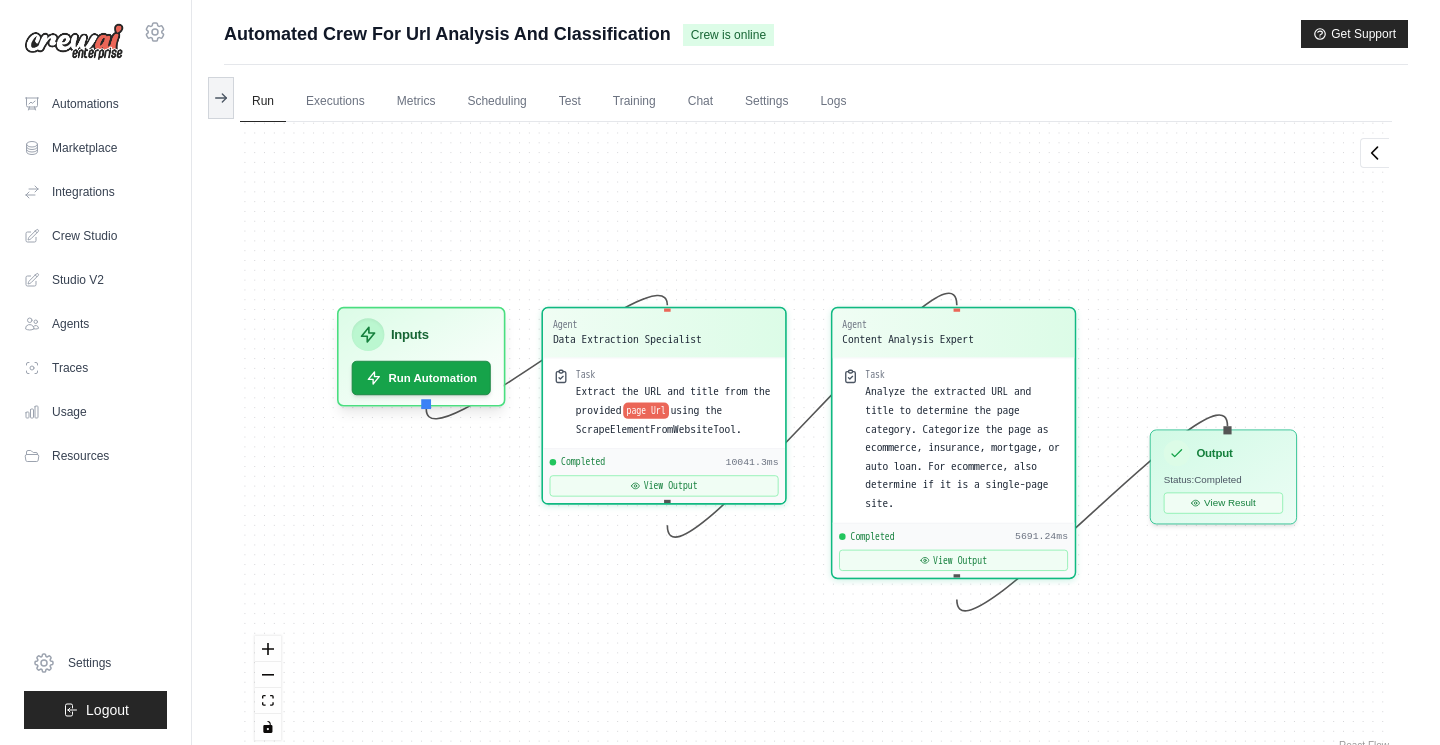 scroll, scrollTop: 556, scrollLeft: 0, axis: vertical 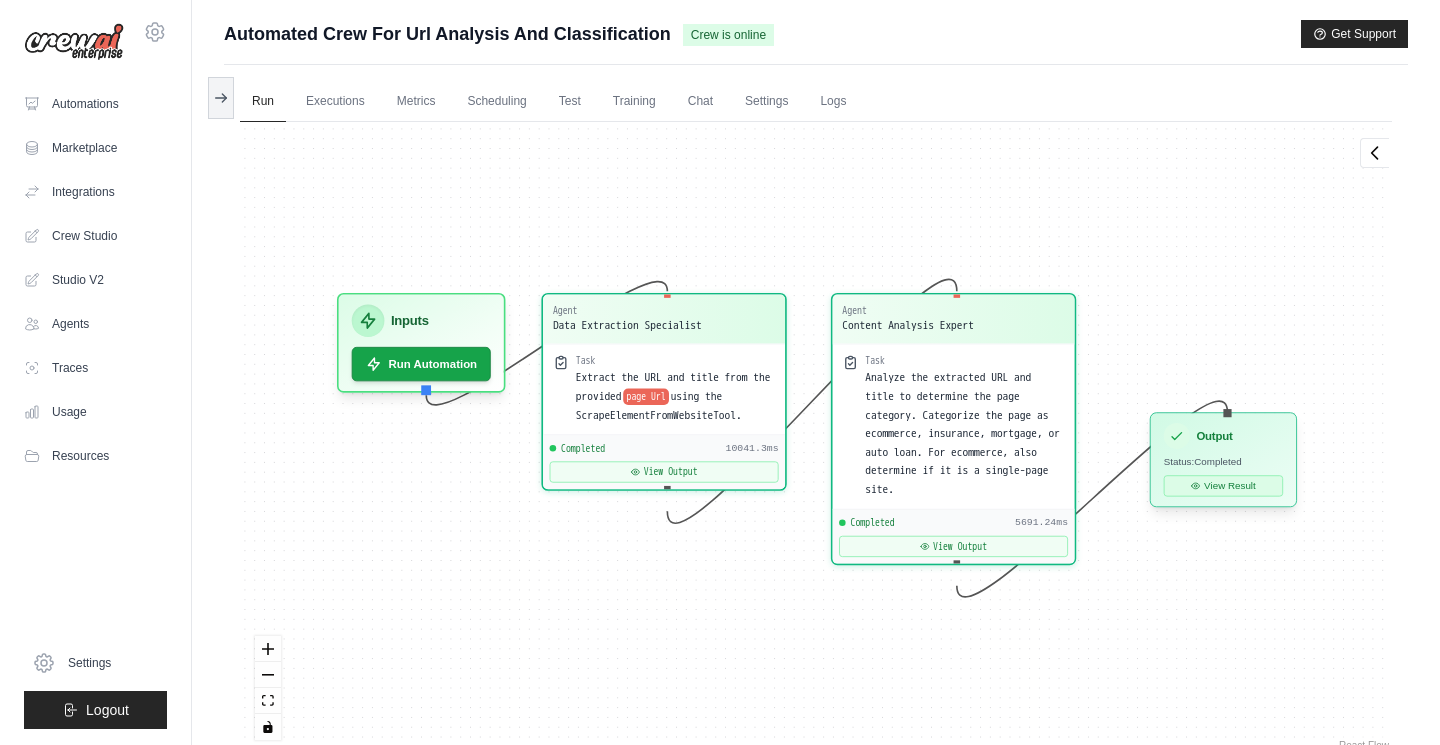 click on "View Result" at bounding box center [1223, 485] 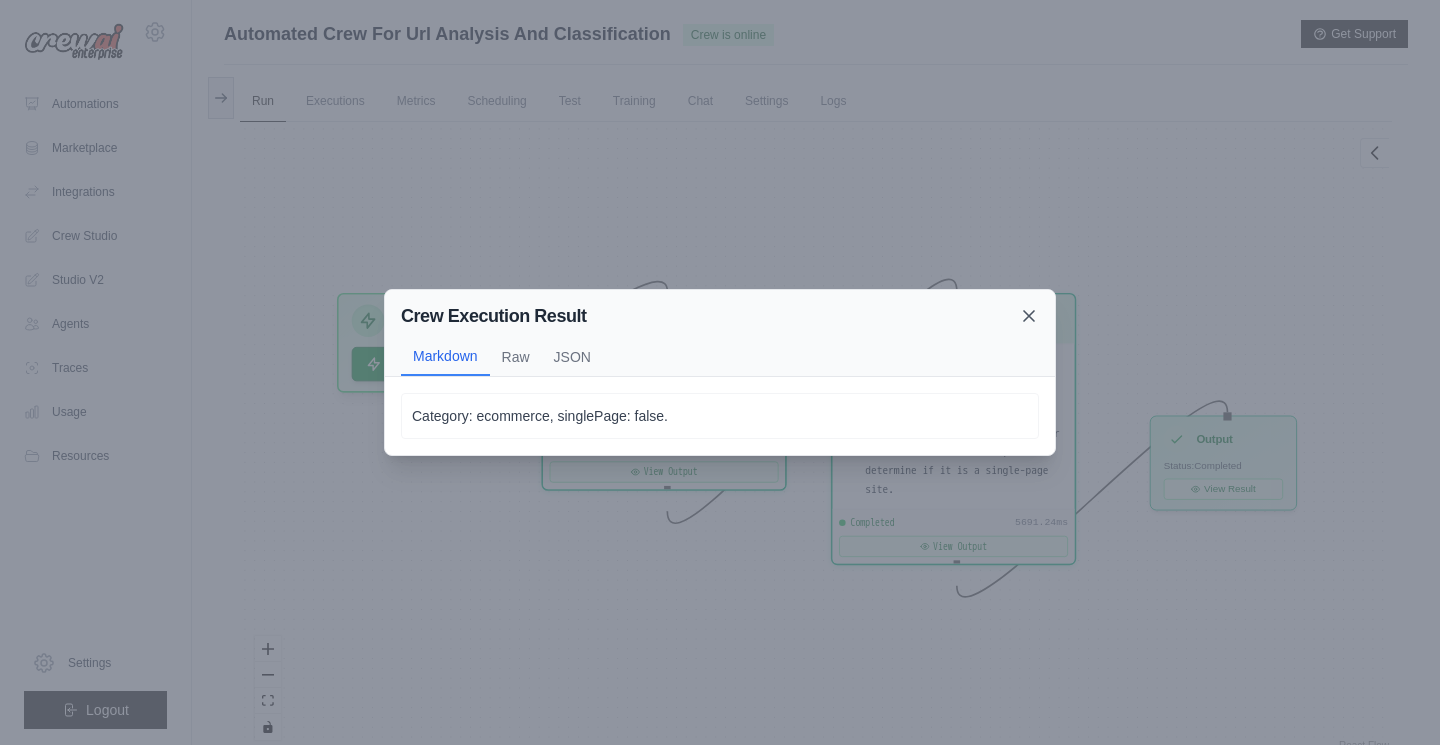 click 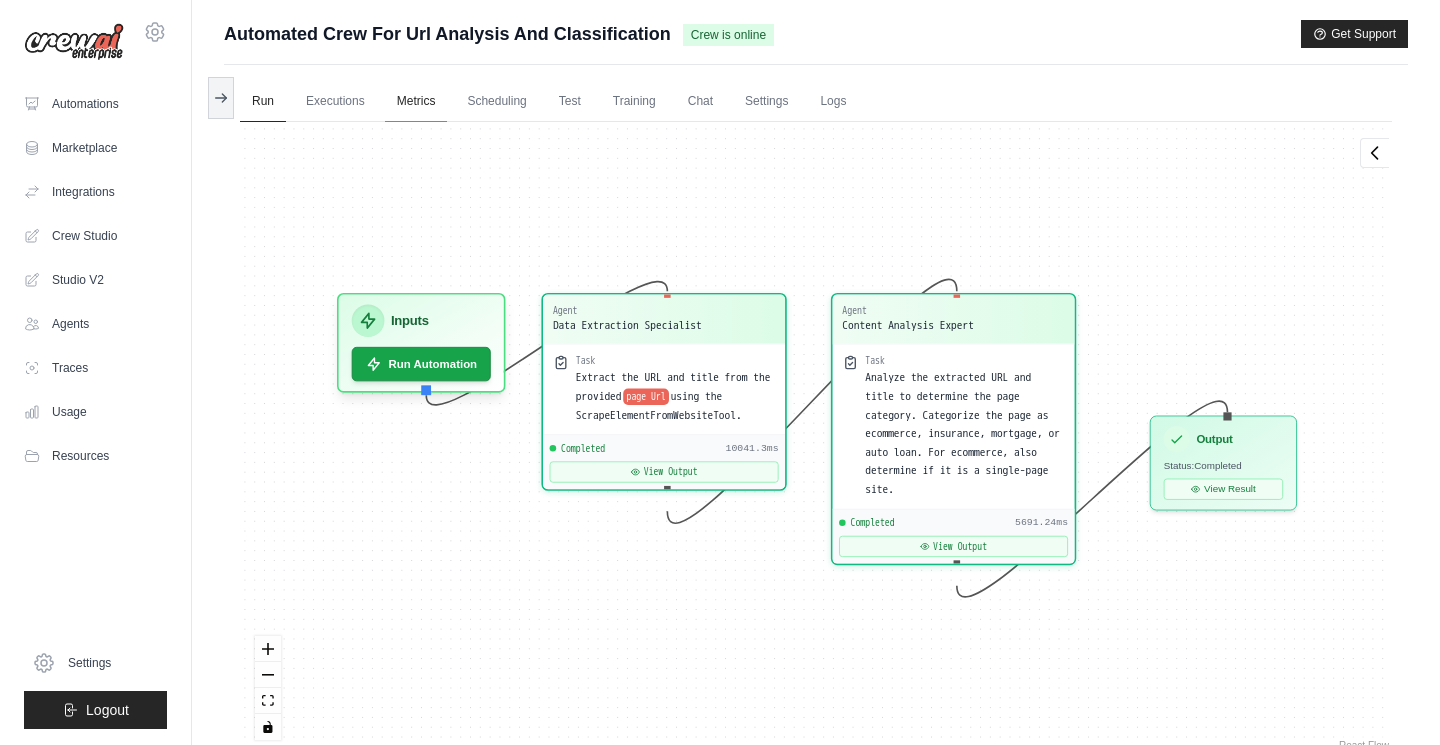 click on "Metrics" at bounding box center (416, 102) 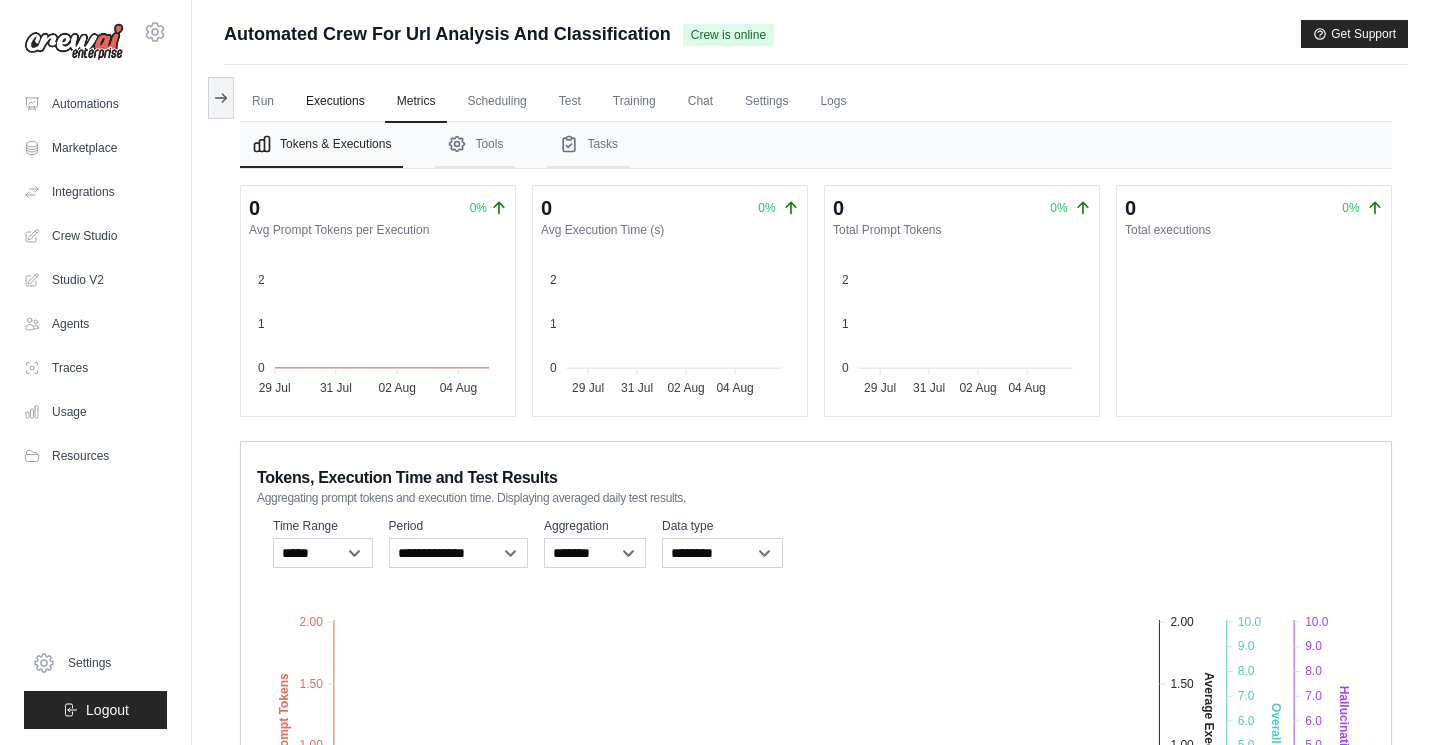 click on "Executions" at bounding box center (335, 102) 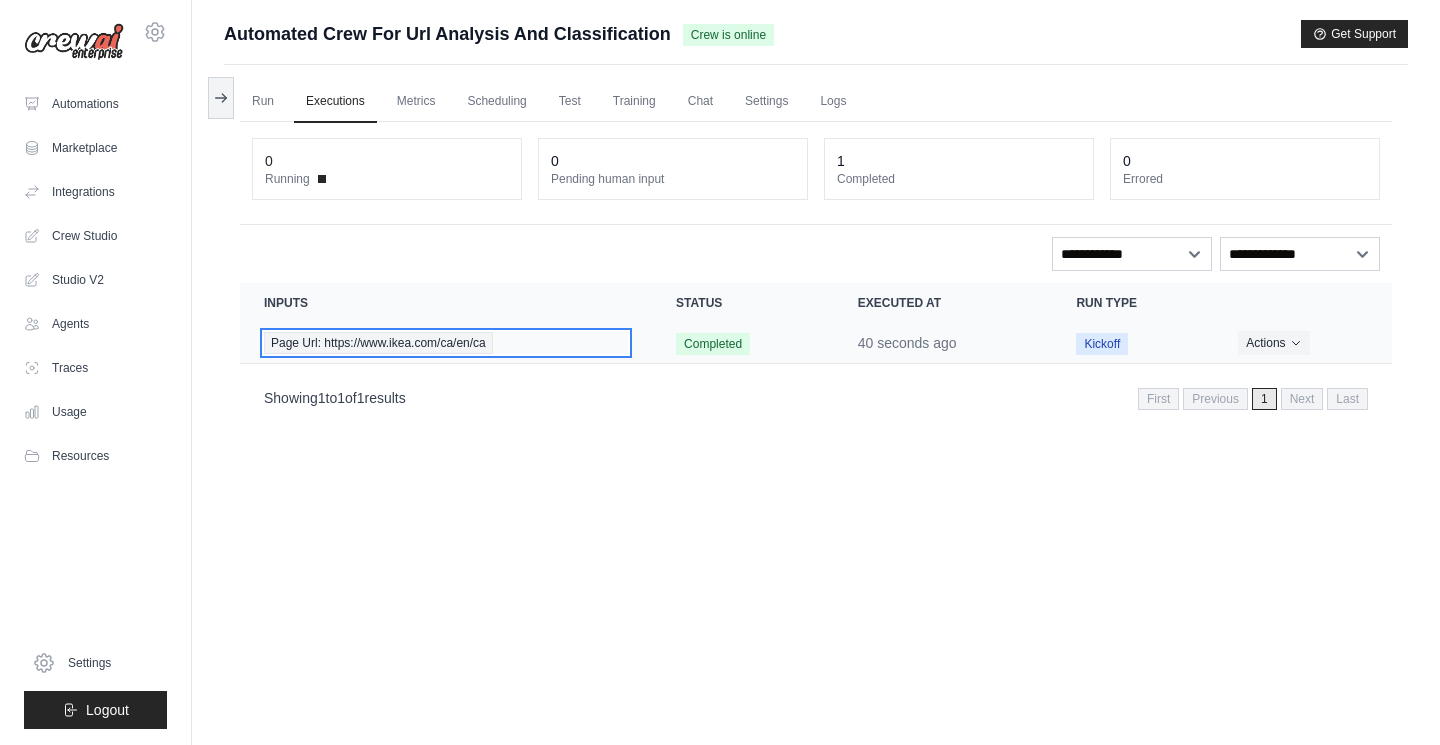 click on "Page Url:
https://www.ikea.com/ca/en/ca…" at bounding box center (378, 343) 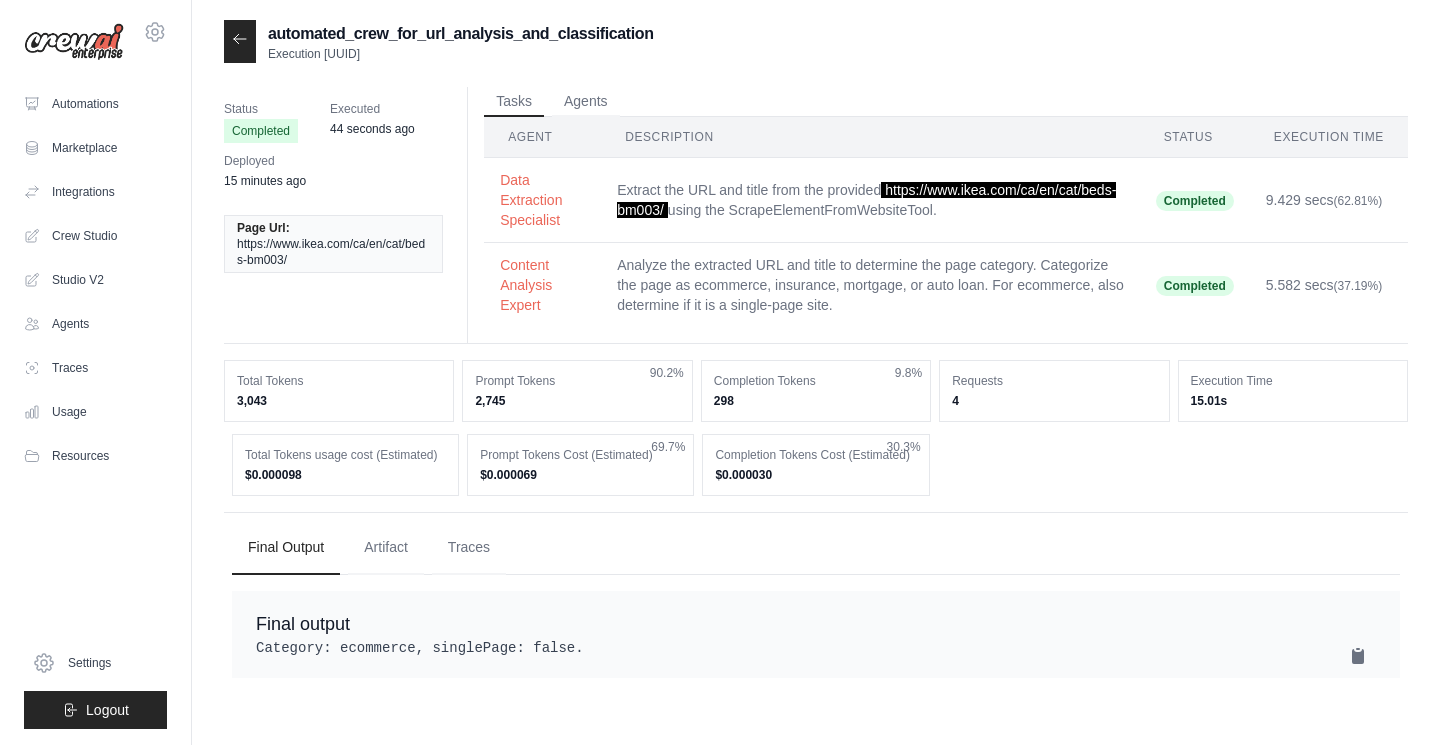 scroll, scrollTop: 0, scrollLeft: 0, axis: both 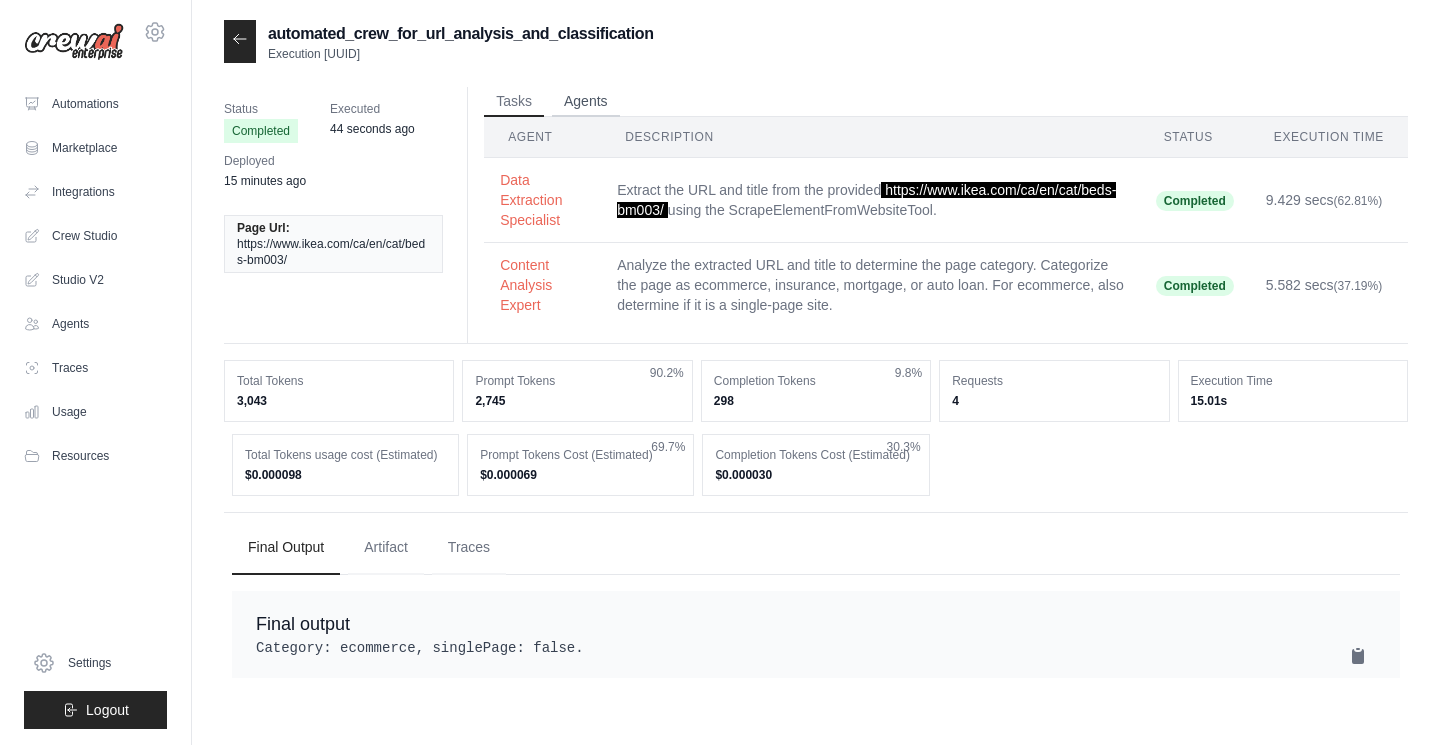 click on "Agents" at bounding box center [586, 102] 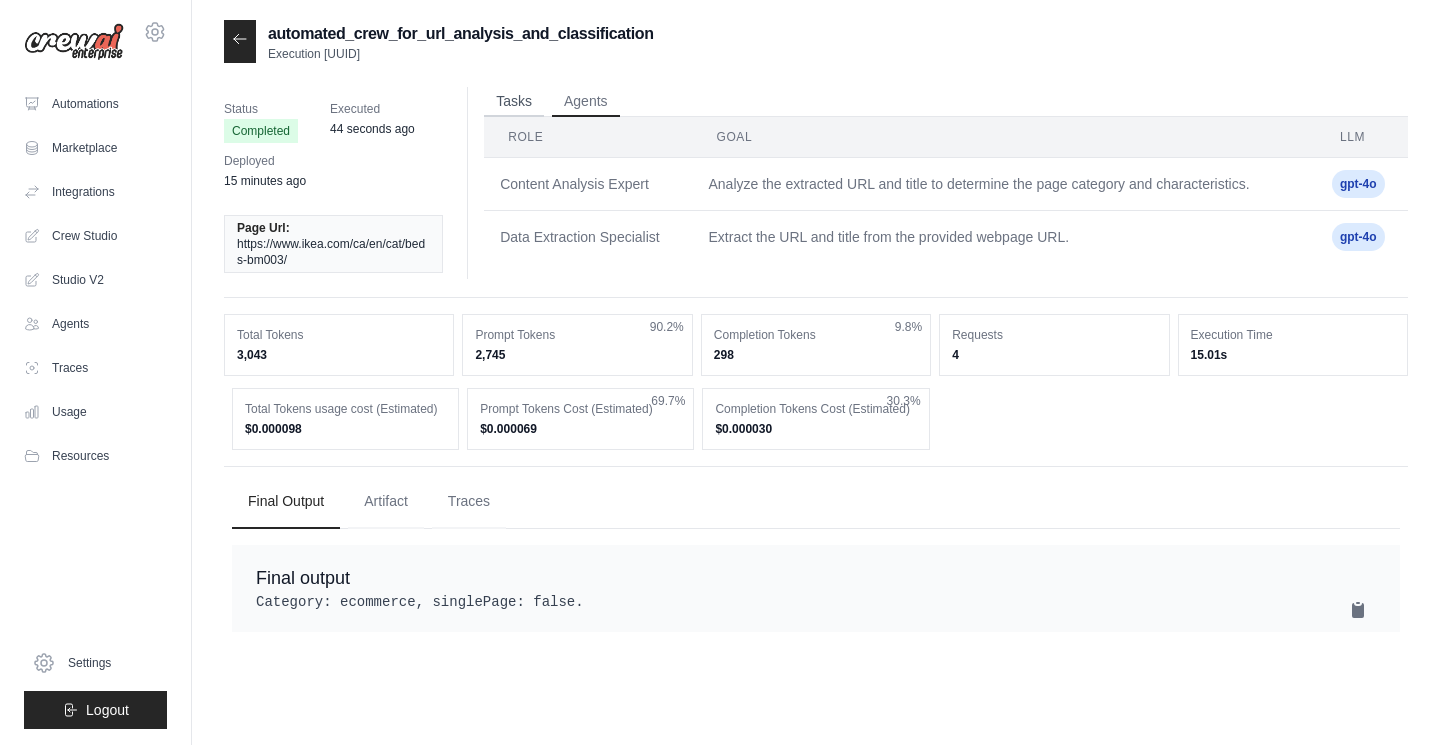 click on "Tasks" at bounding box center (514, 102) 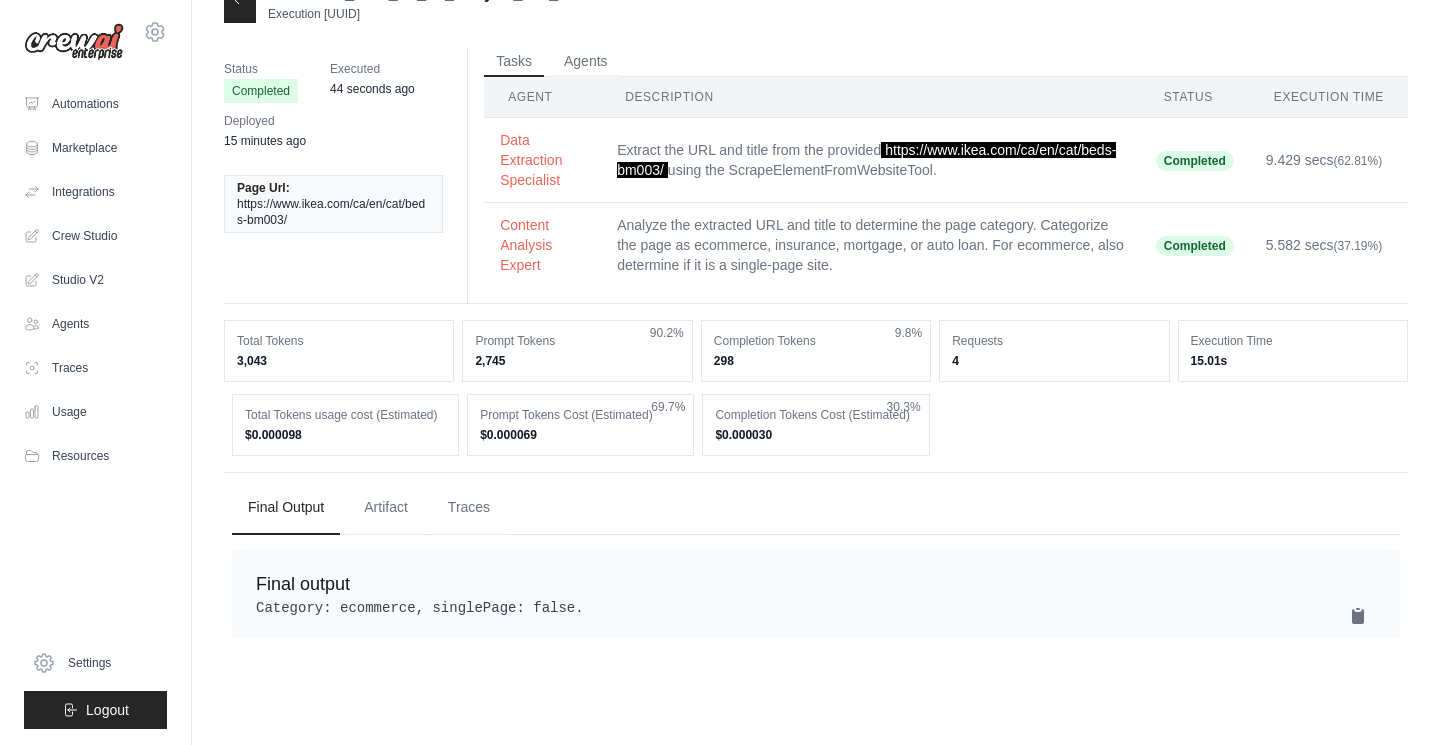 scroll, scrollTop: 0, scrollLeft: 0, axis: both 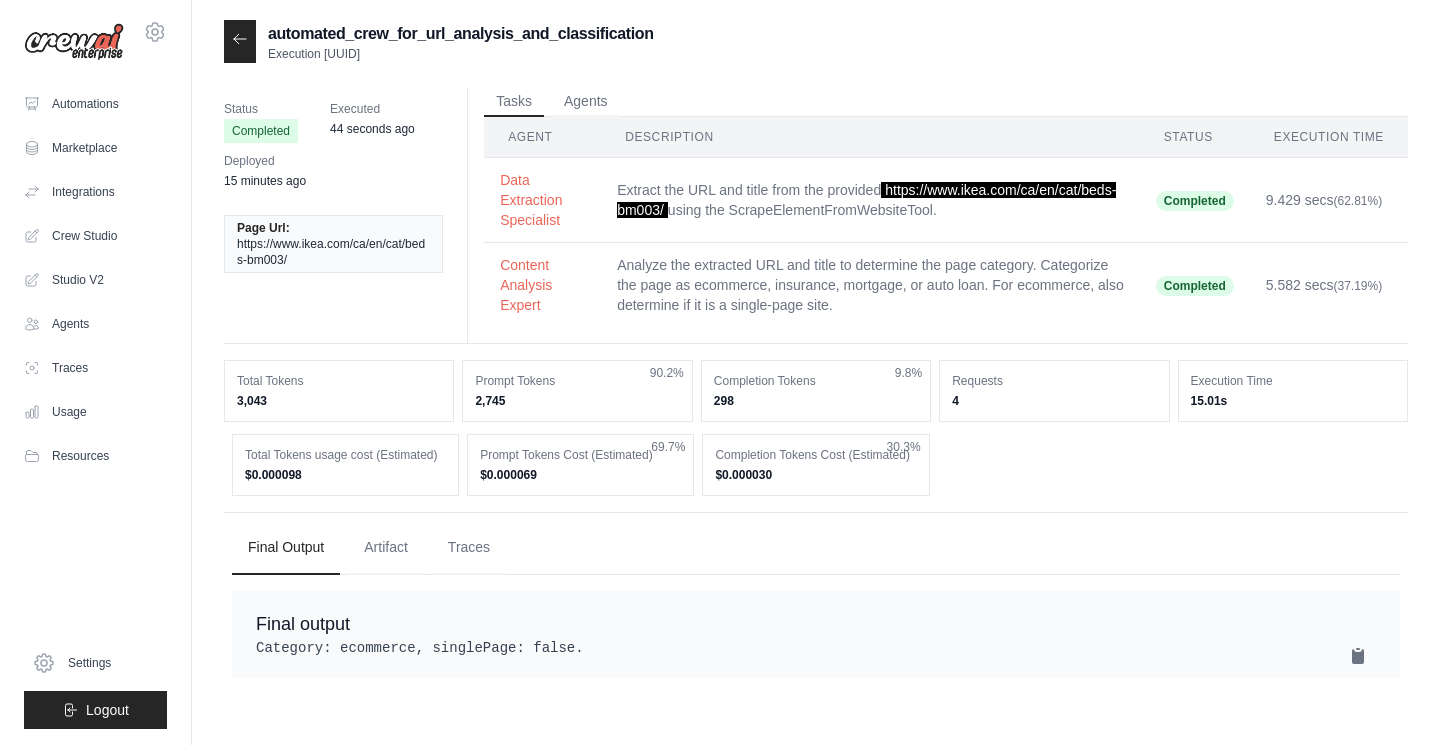 click on "https://www.ikea.com/ca/en/cat/beds-bm003/" at bounding box center (333, 252) 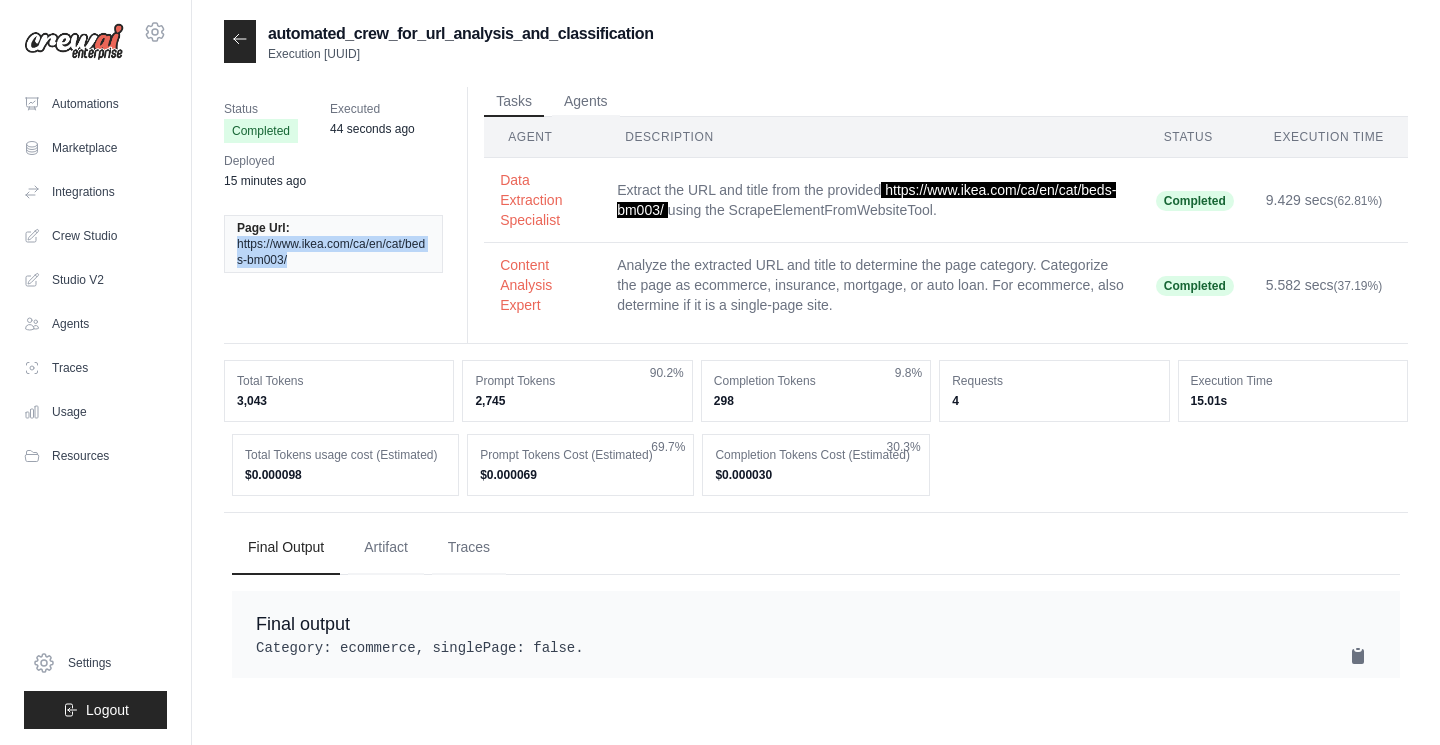 drag, startPoint x: 298, startPoint y: 252, endPoint x: 231, endPoint y: 245, distance: 67.36468 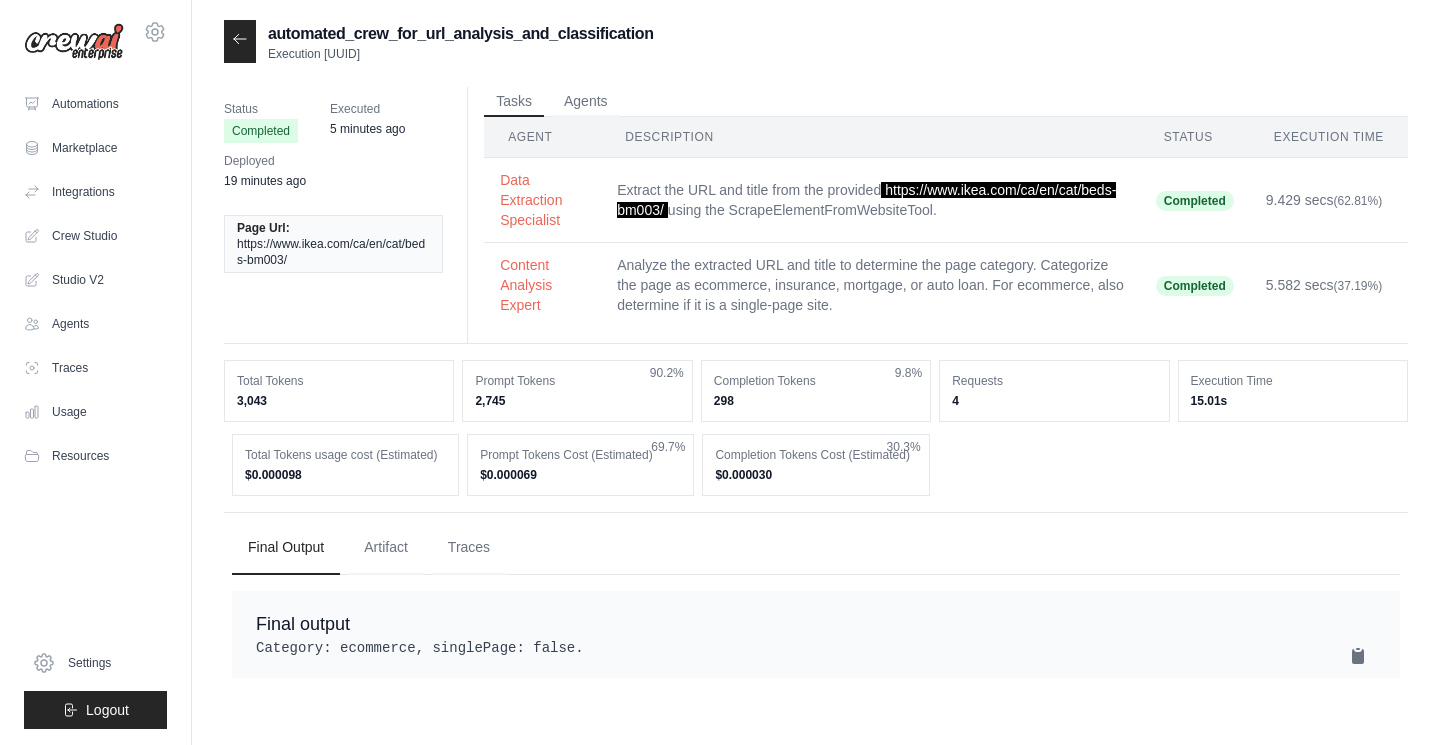 click at bounding box center [240, 41] 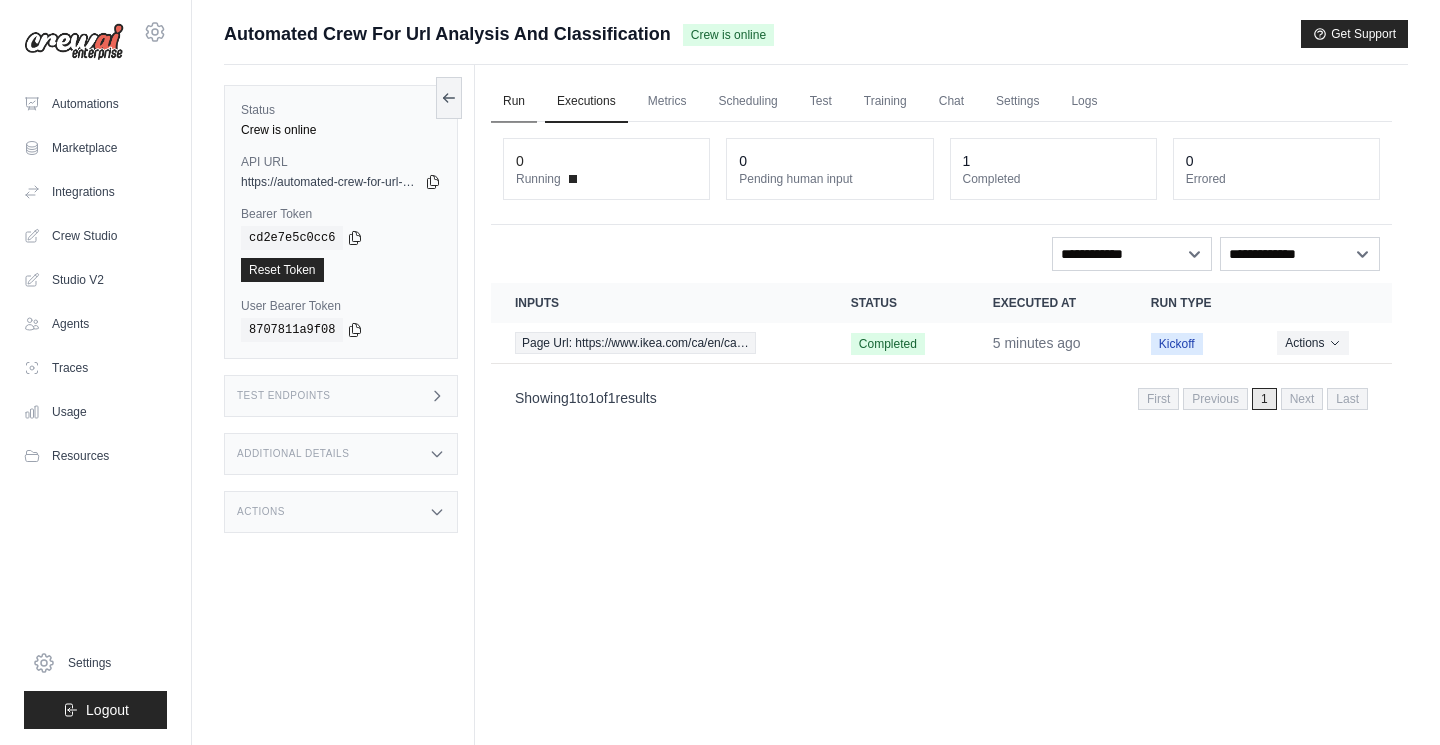 click on "Run" at bounding box center [514, 102] 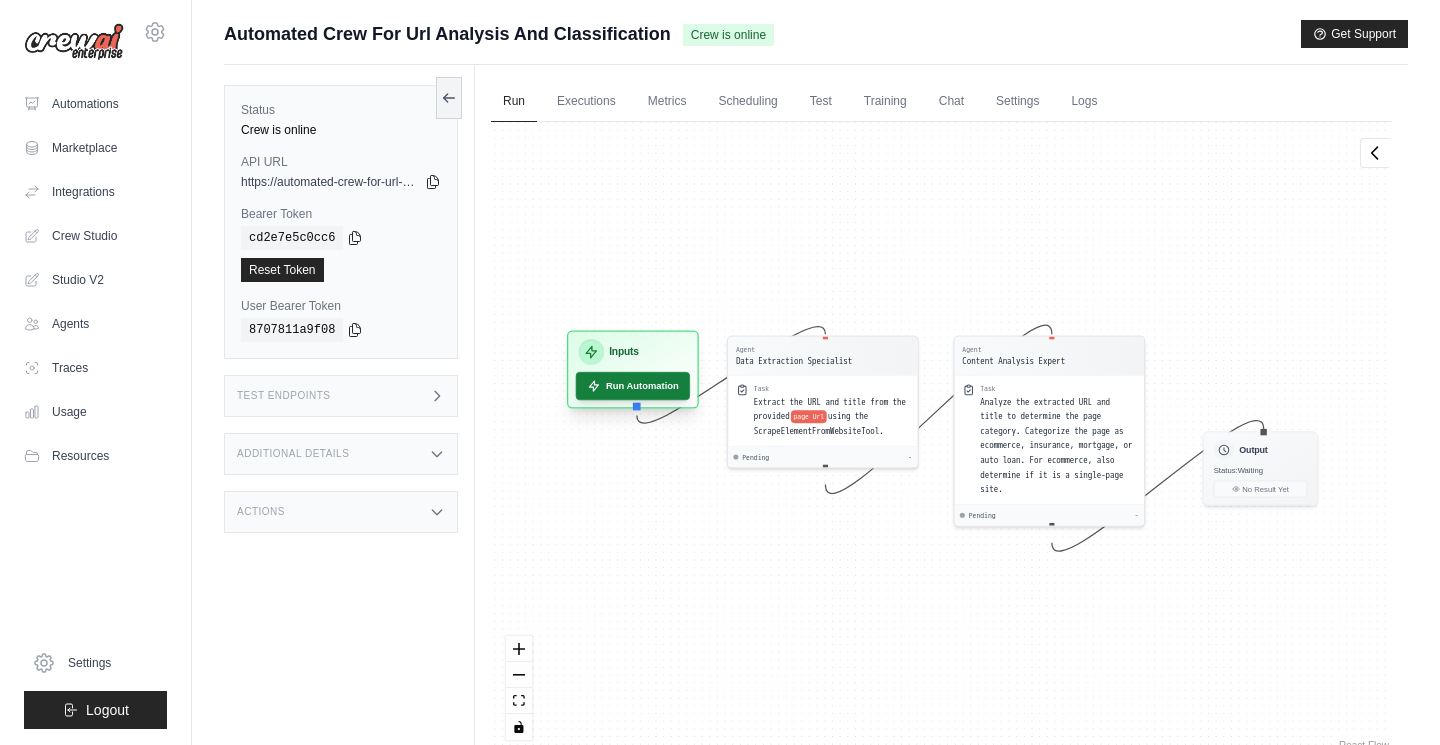 click on "Run Automation" at bounding box center (633, 386) 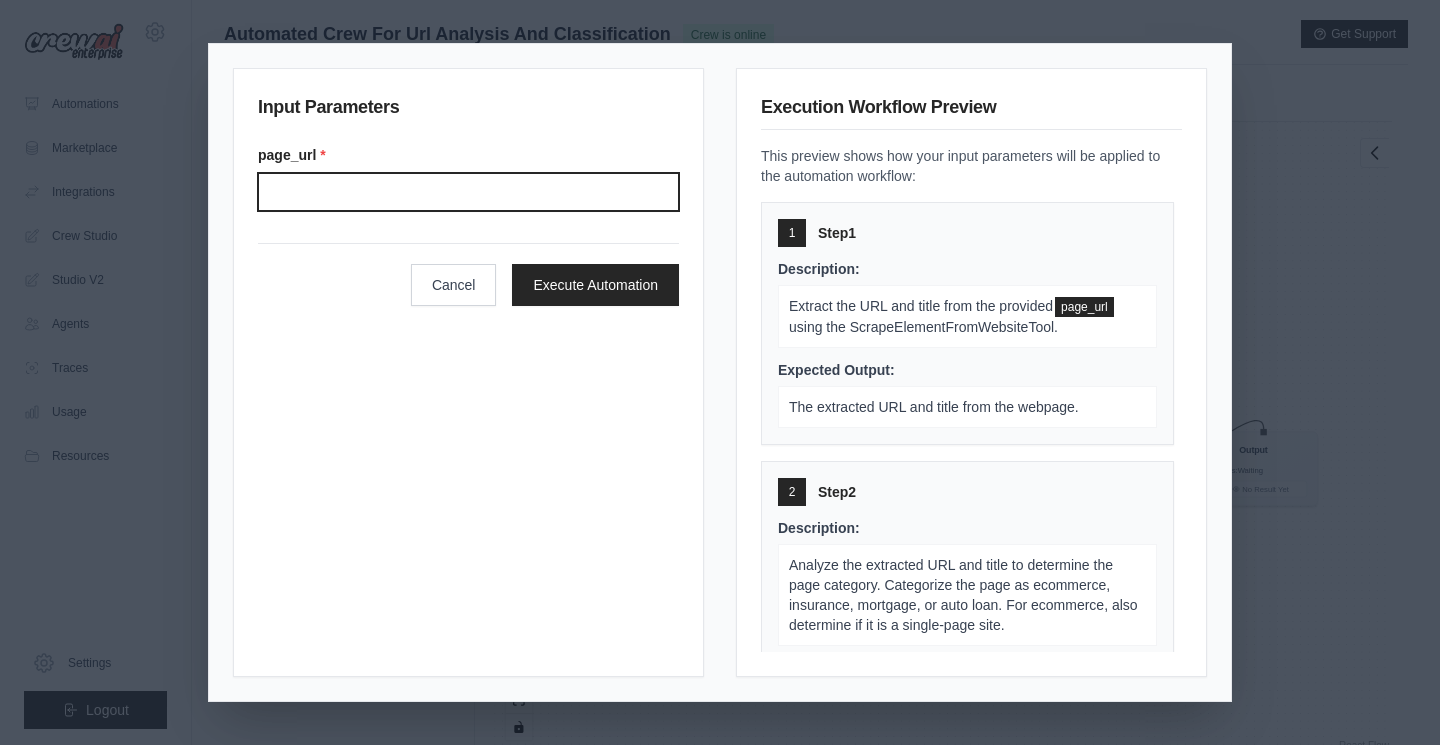 click on "Page url" at bounding box center (468, 192) 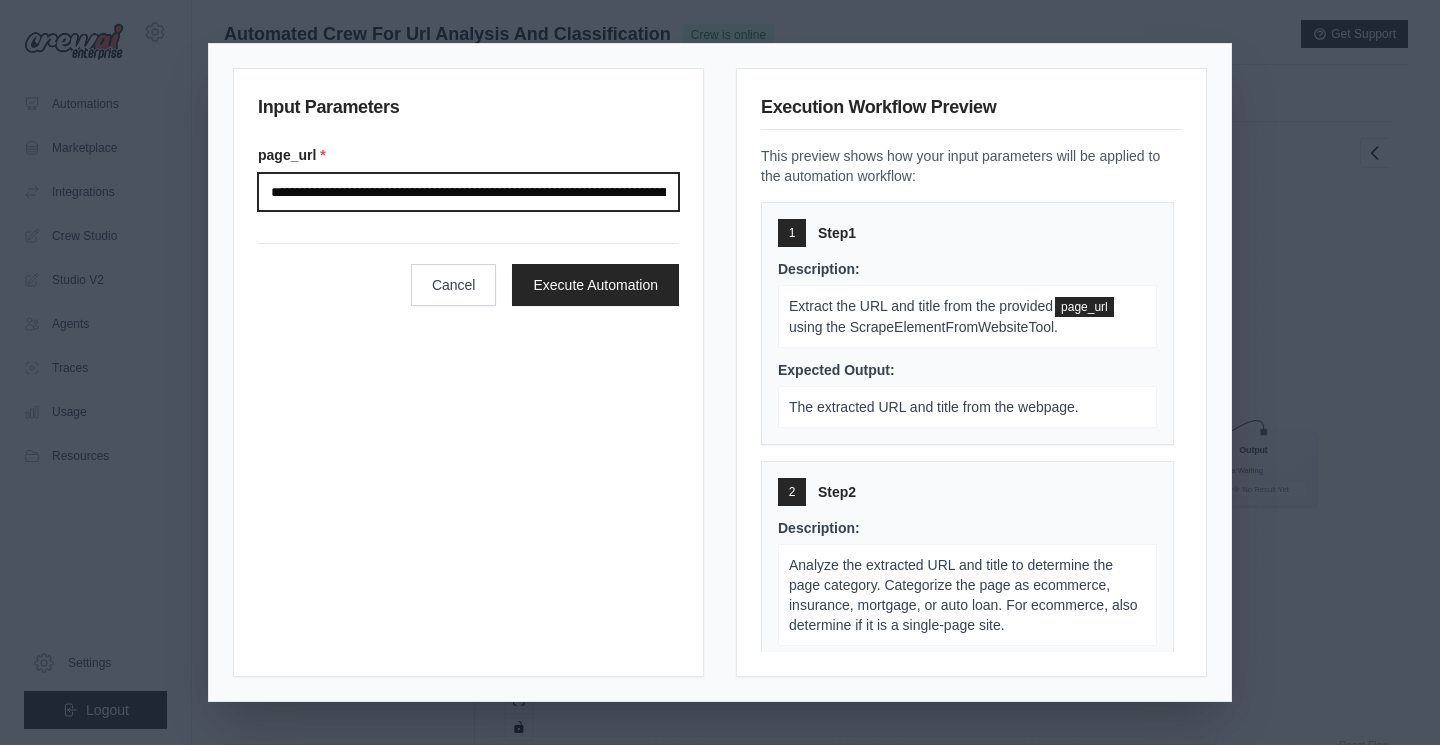 scroll, scrollTop: 0, scrollLeft: 3072, axis: horizontal 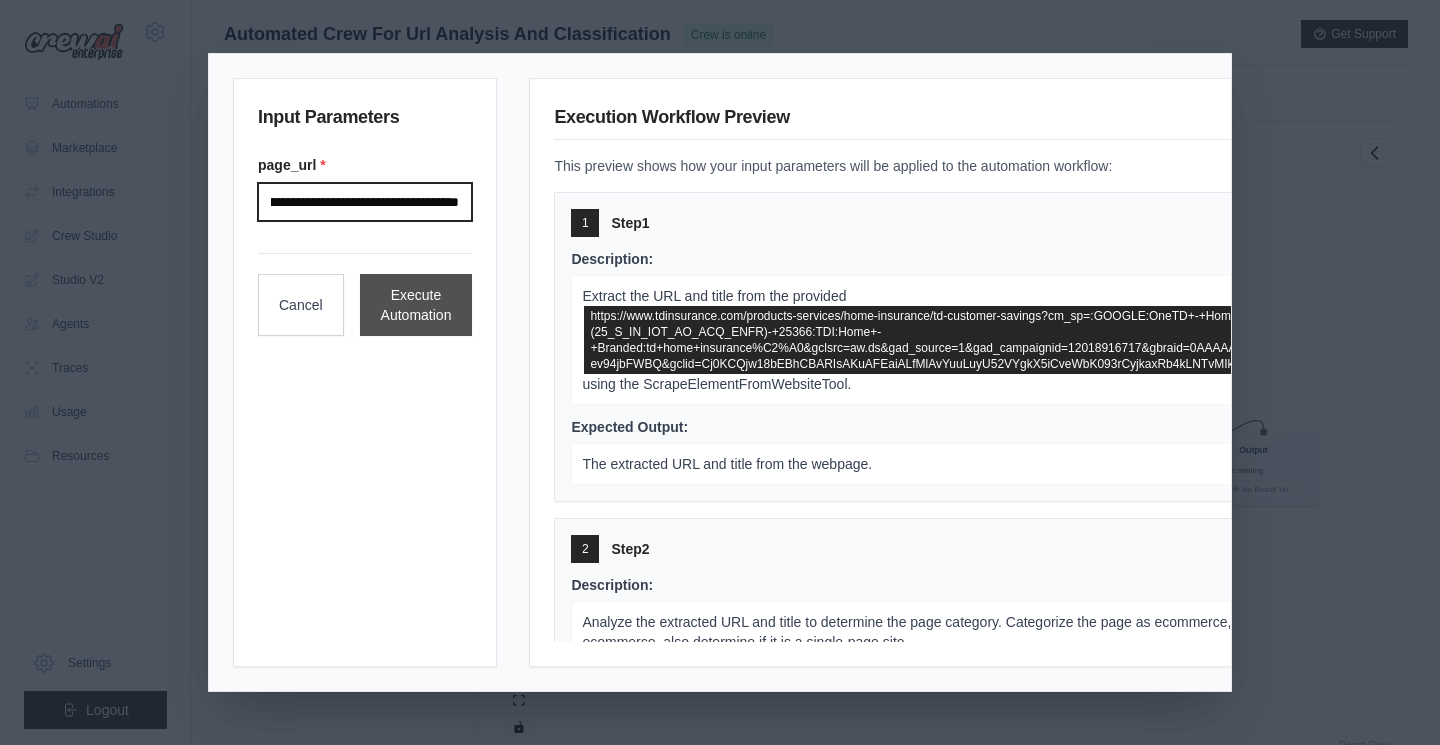 type on "**********" 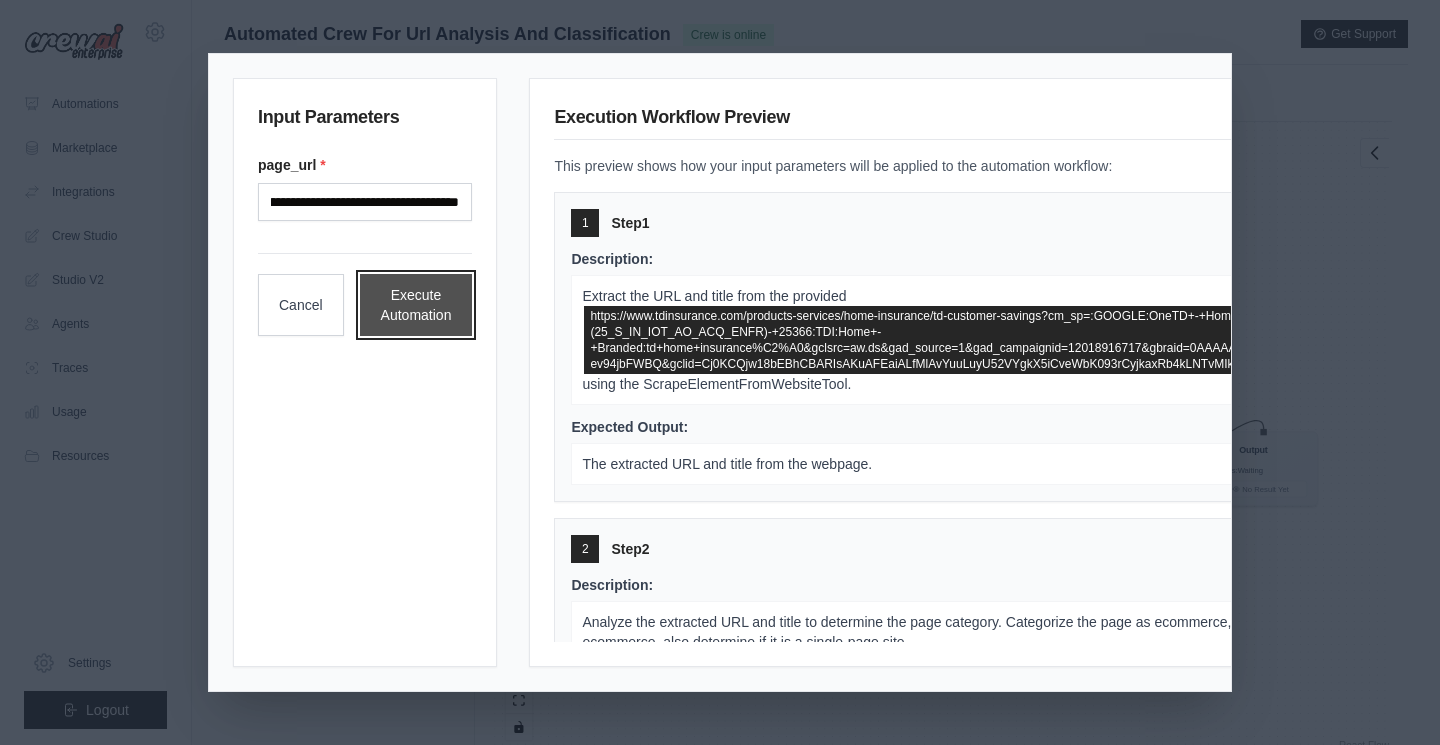 scroll, scrollTop: 0, scrollLeft: 0, axis: both 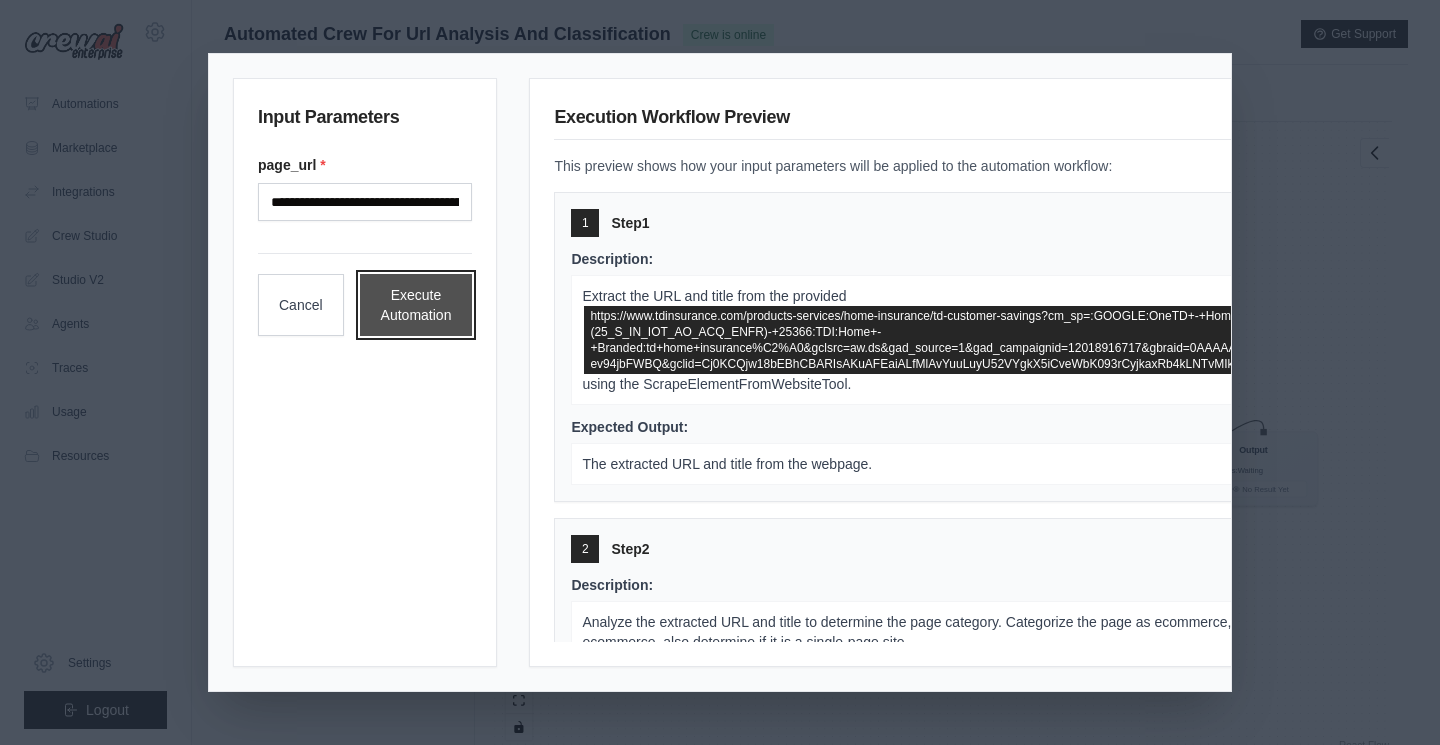 click on "Execute Automation" at bounding box center [416, 305] 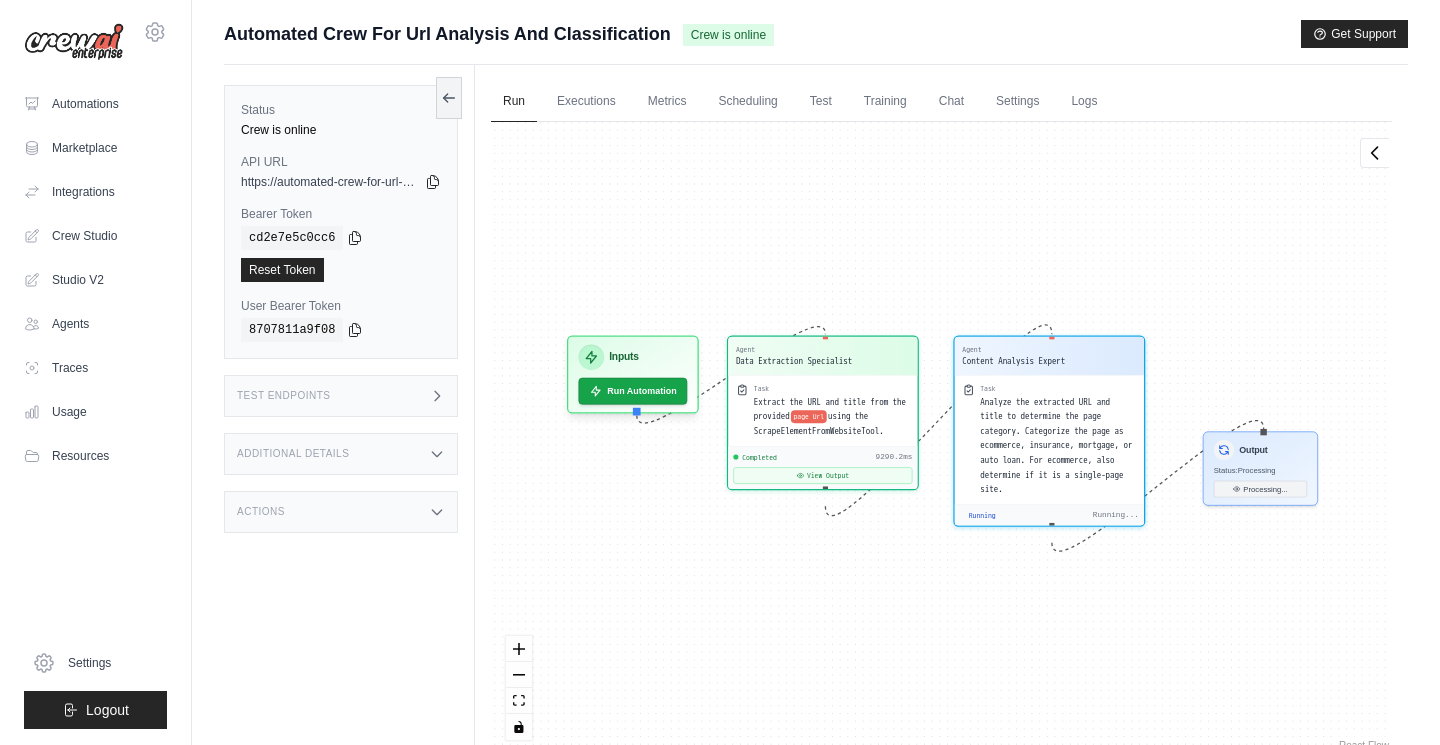 scroll, scrollTop: 484, scrollLeft: 0, axis: vertical 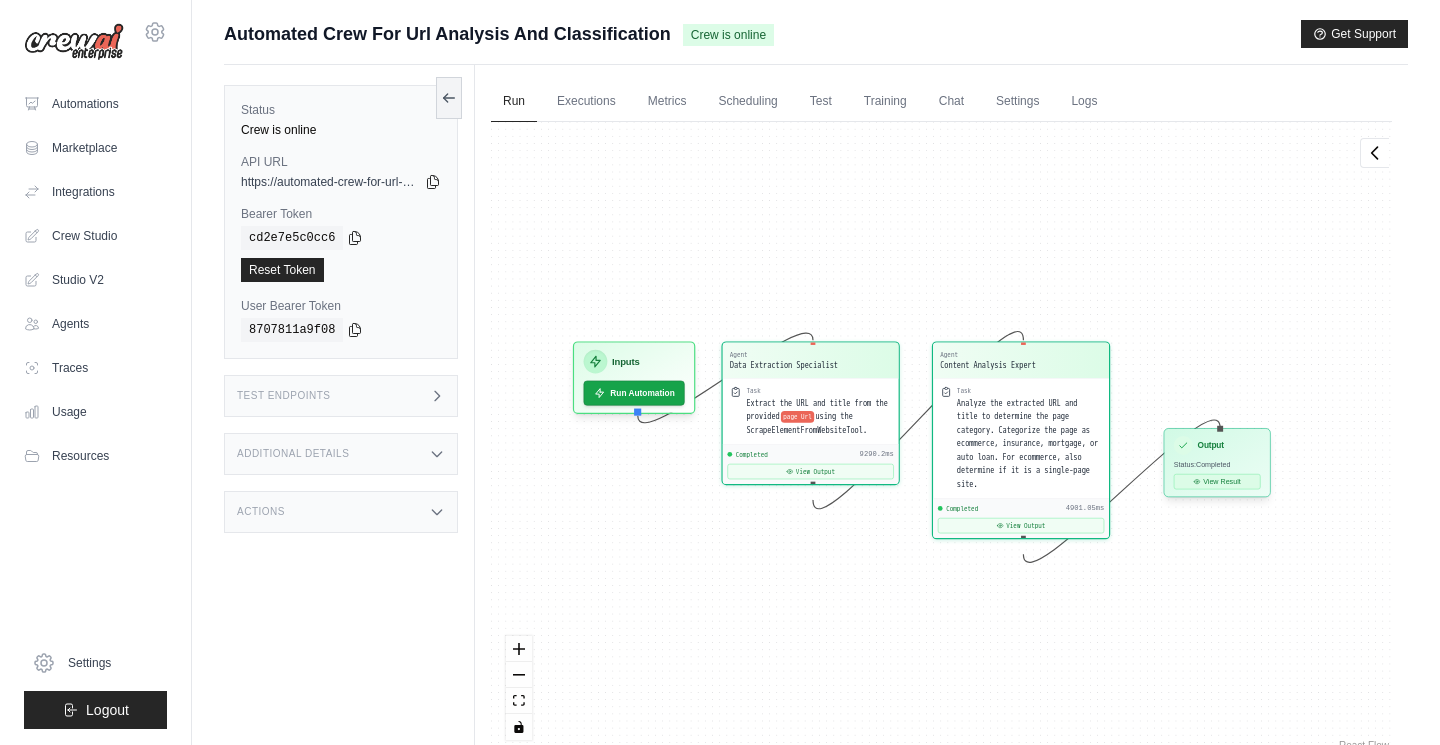 click on "View Result" at bounding box center (1217, 481) 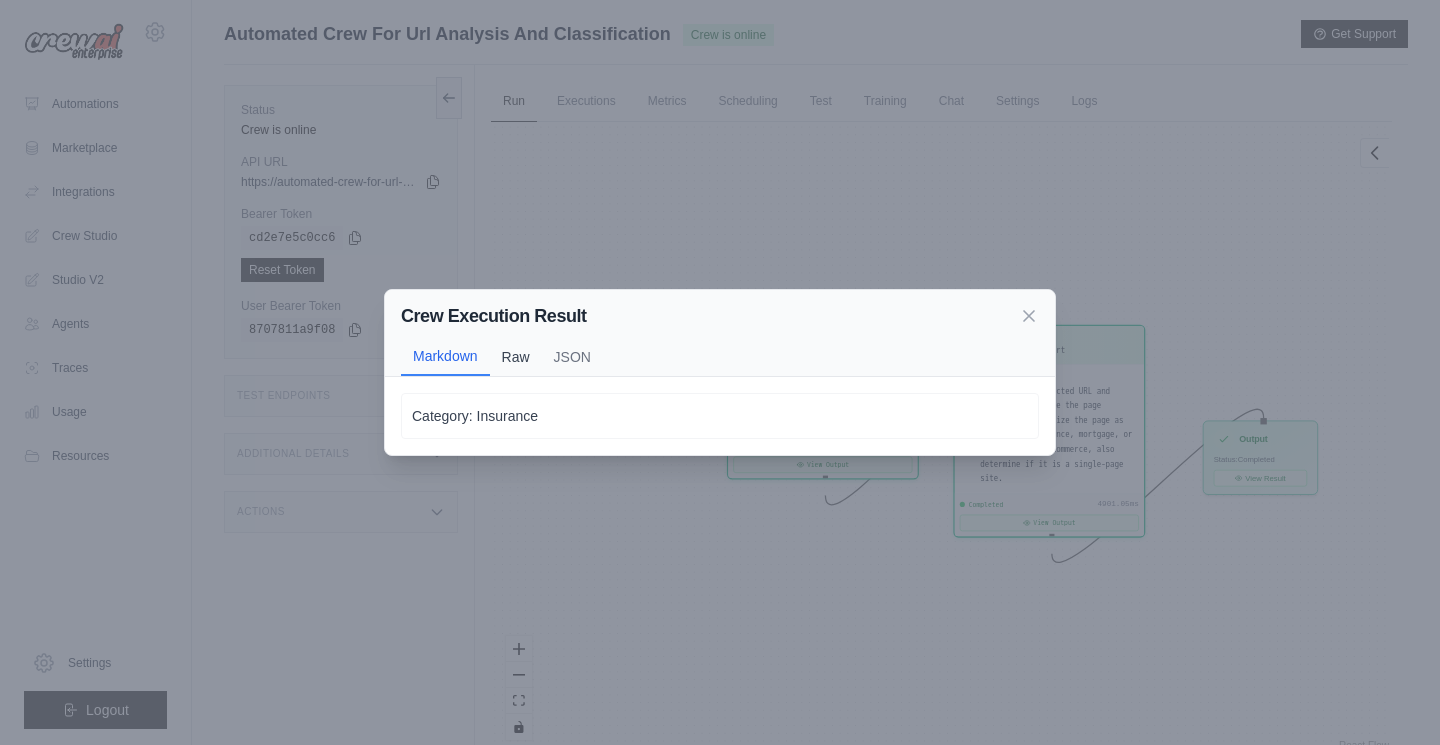 click on "Raw" at bounding box center [516, 357] 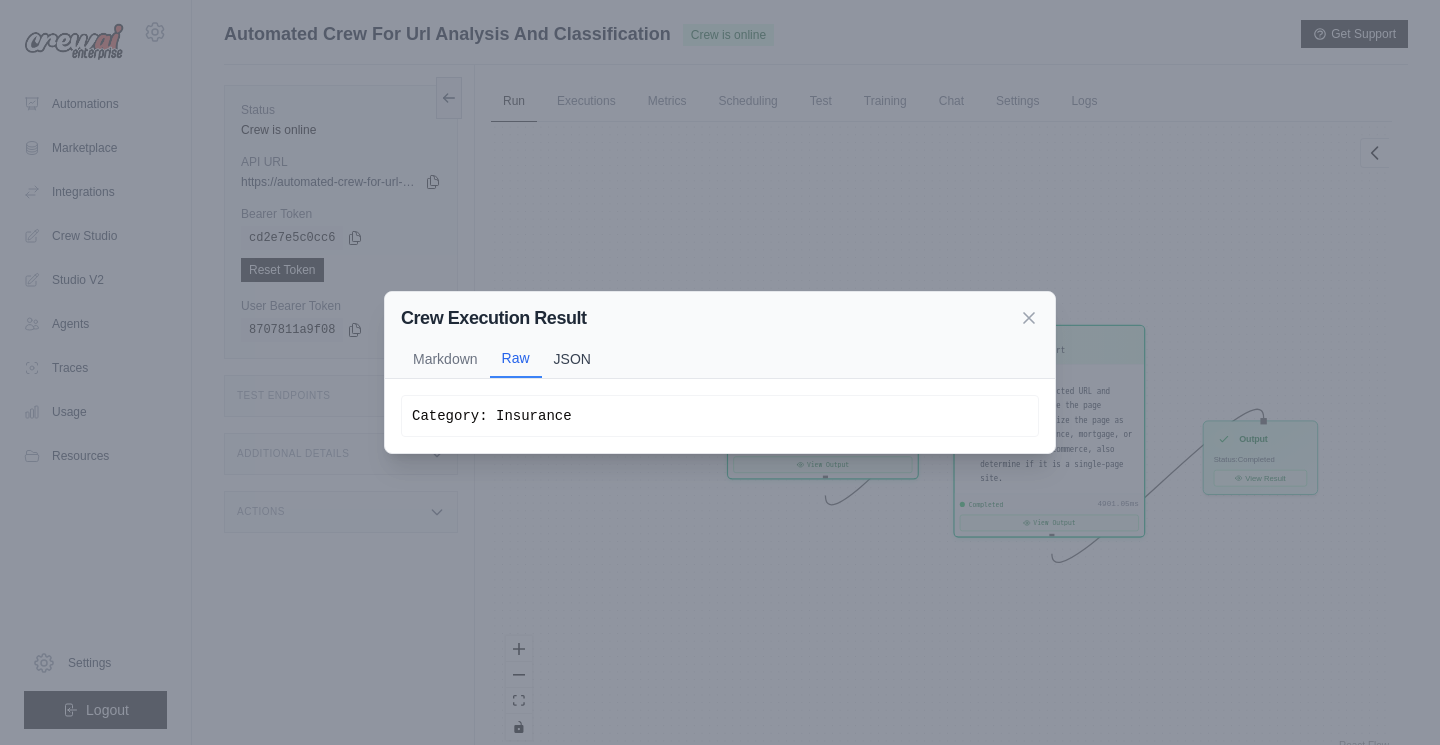 click on "JSON" at bounding box center (572, 359) 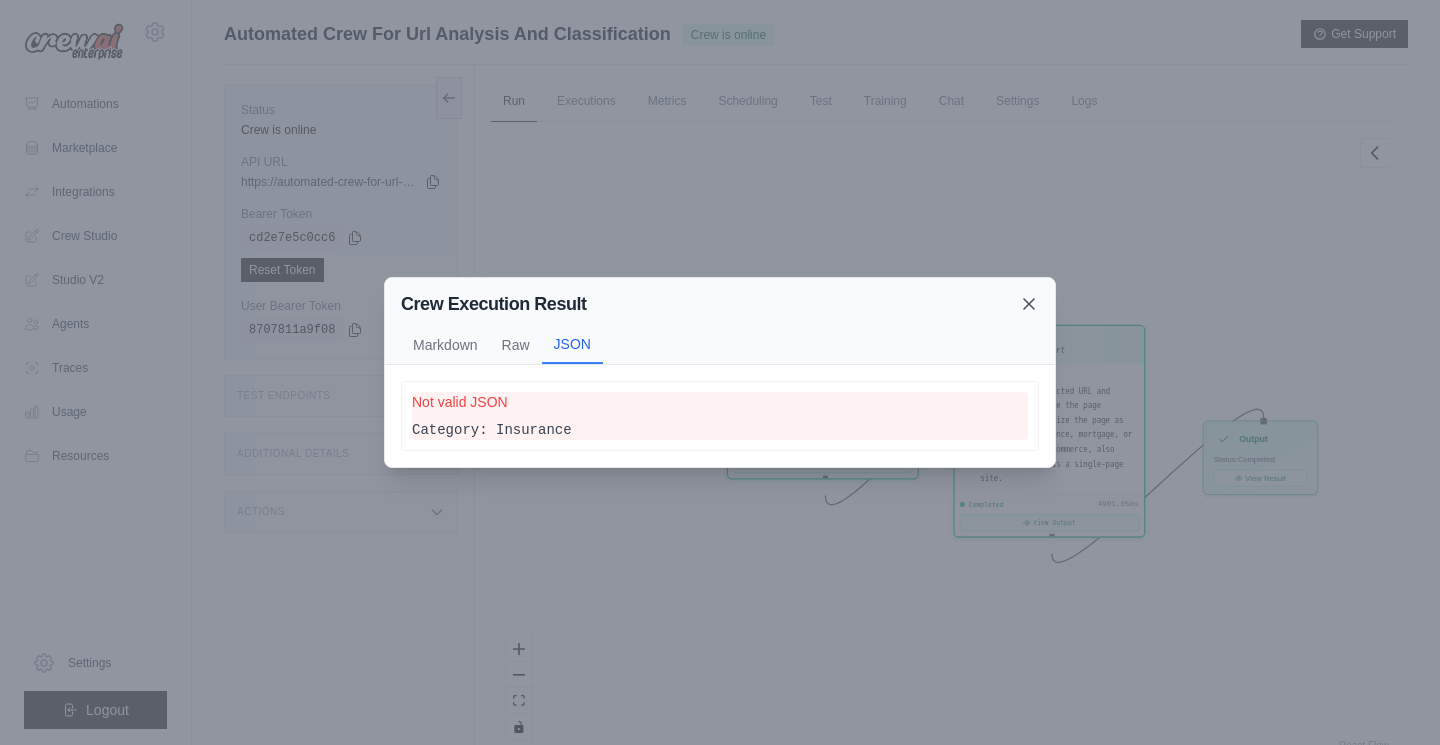 click 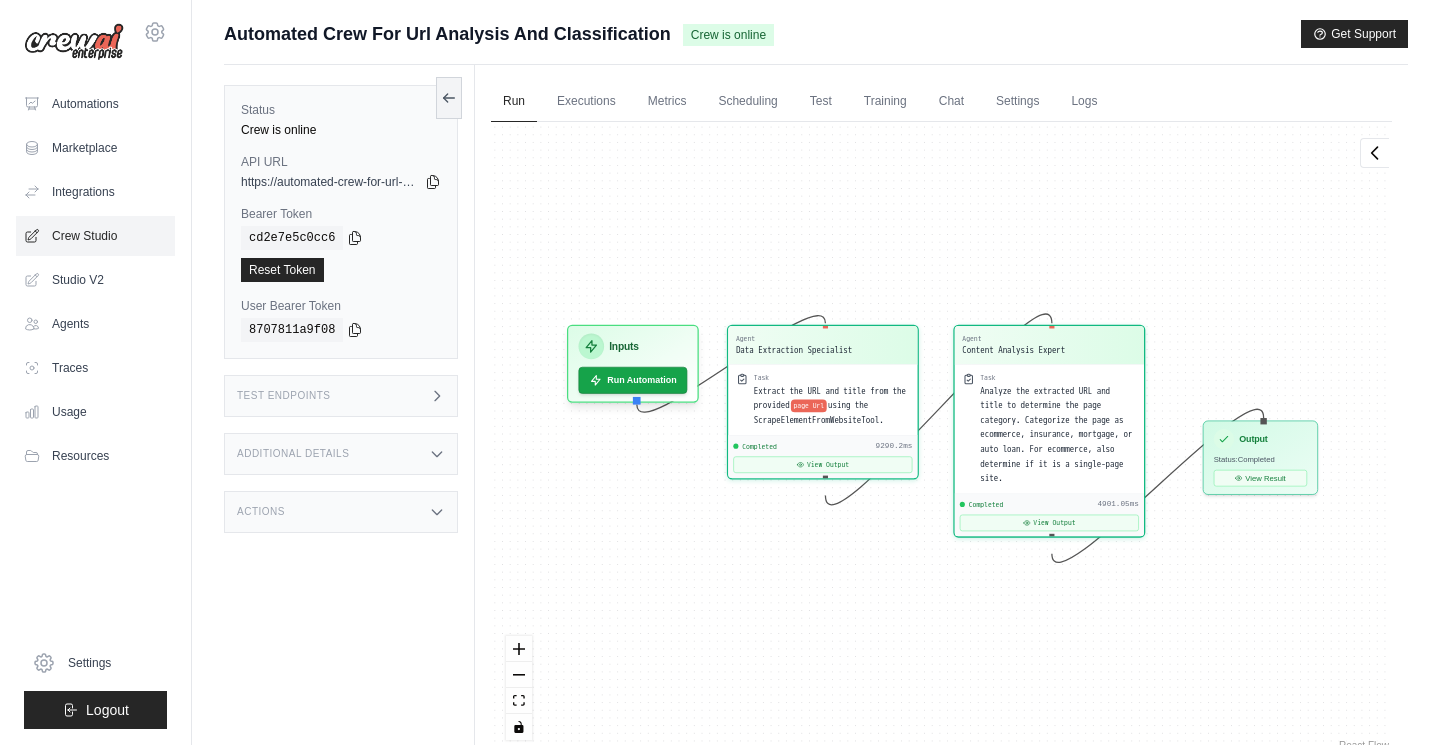 click on "Crew Studio" at bounding box center (95, 236) 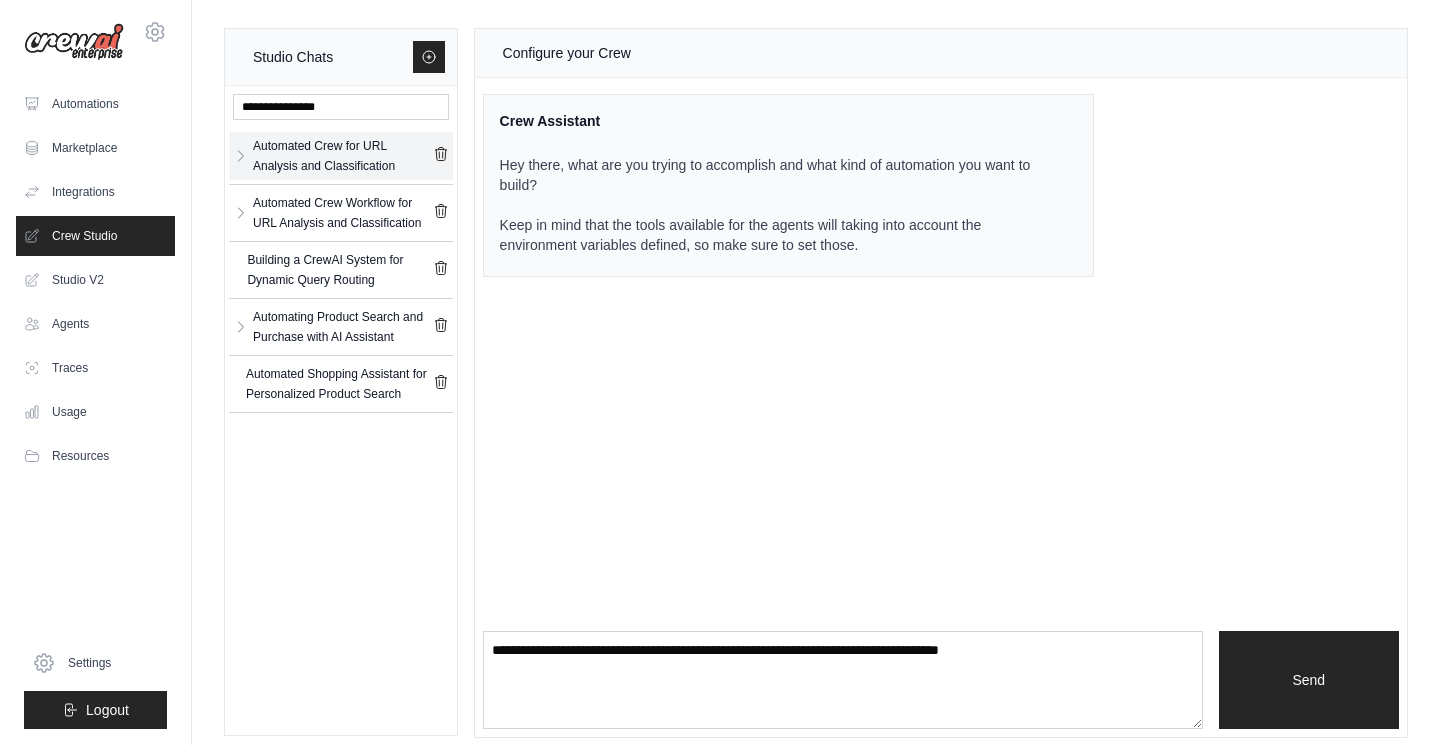 click on "Automated Crew for URL Analysis and Classification" at bounding box center [343, 156] 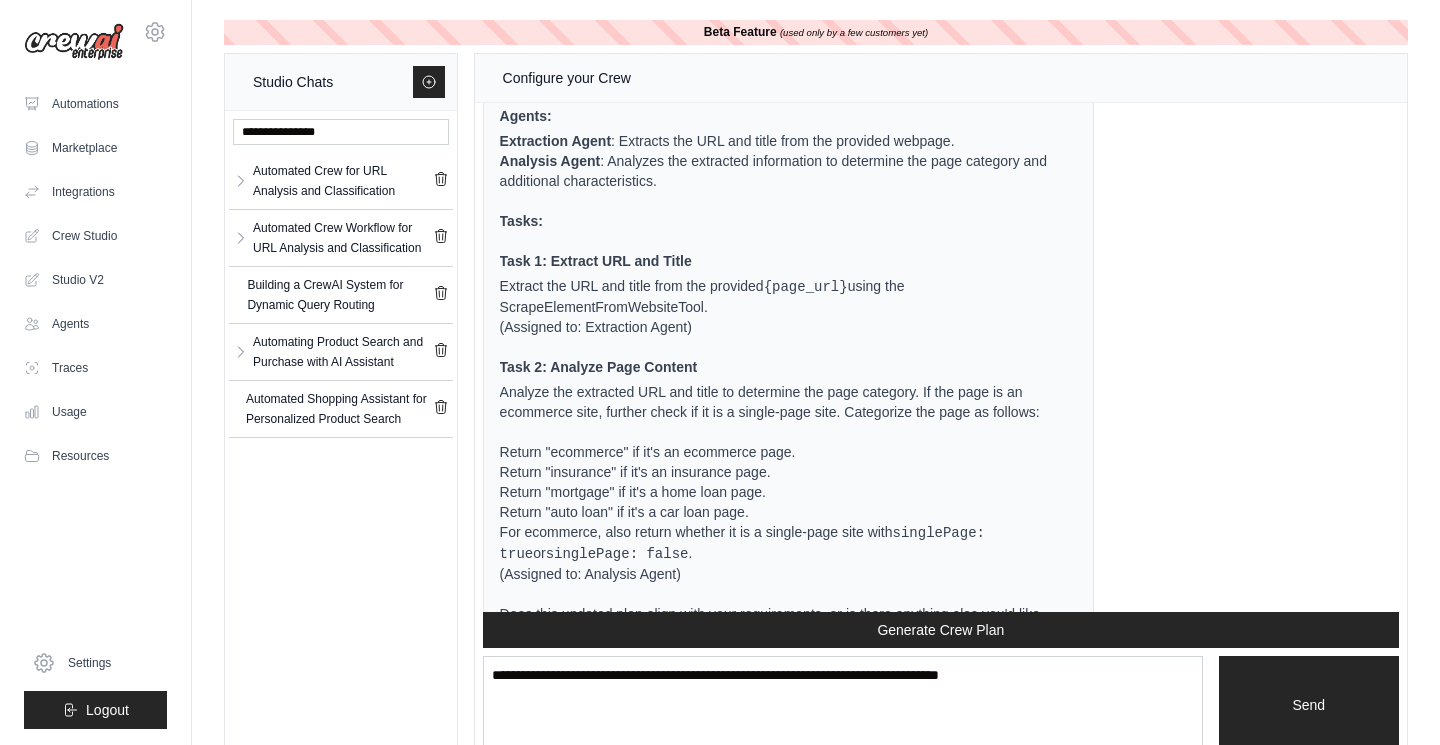 scroll, scrollTop: 2629, scrollLeft: 0, axis: vertical 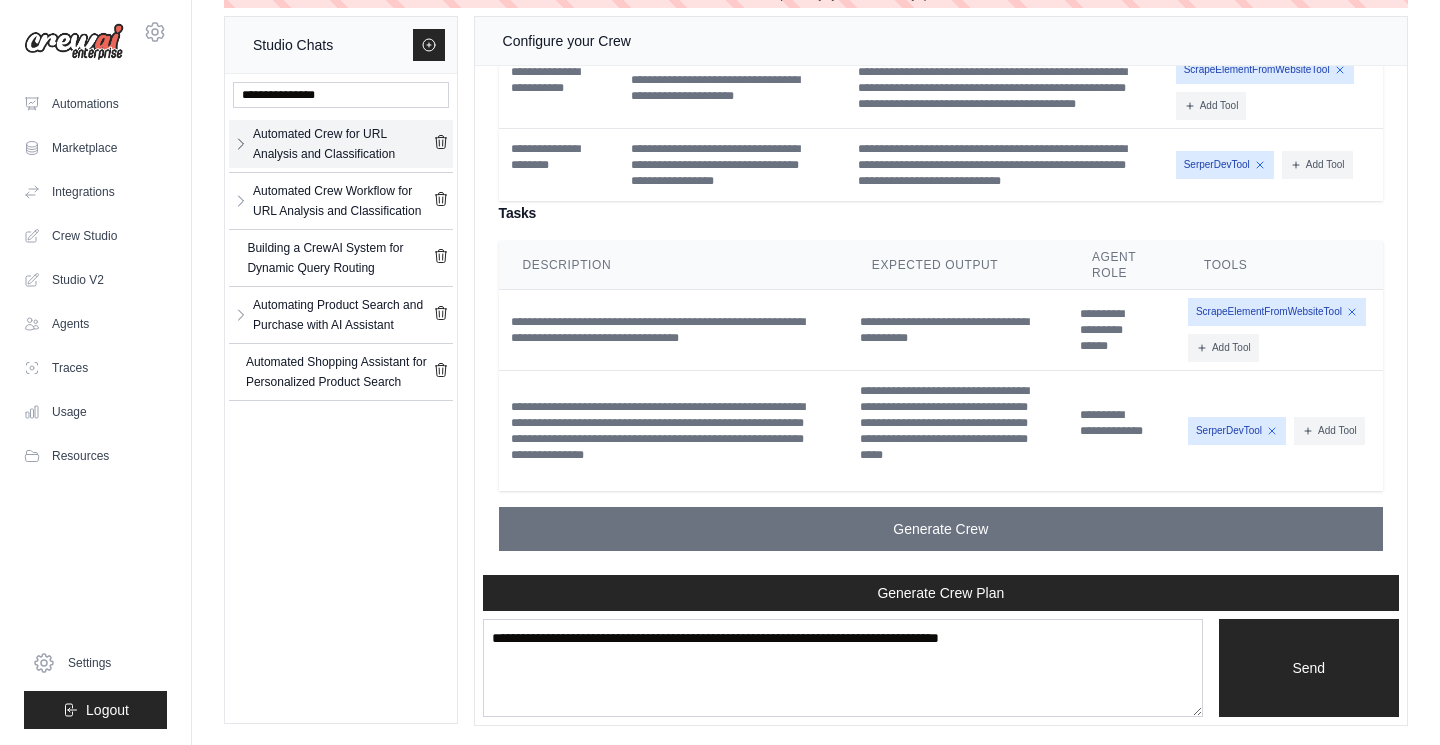 click 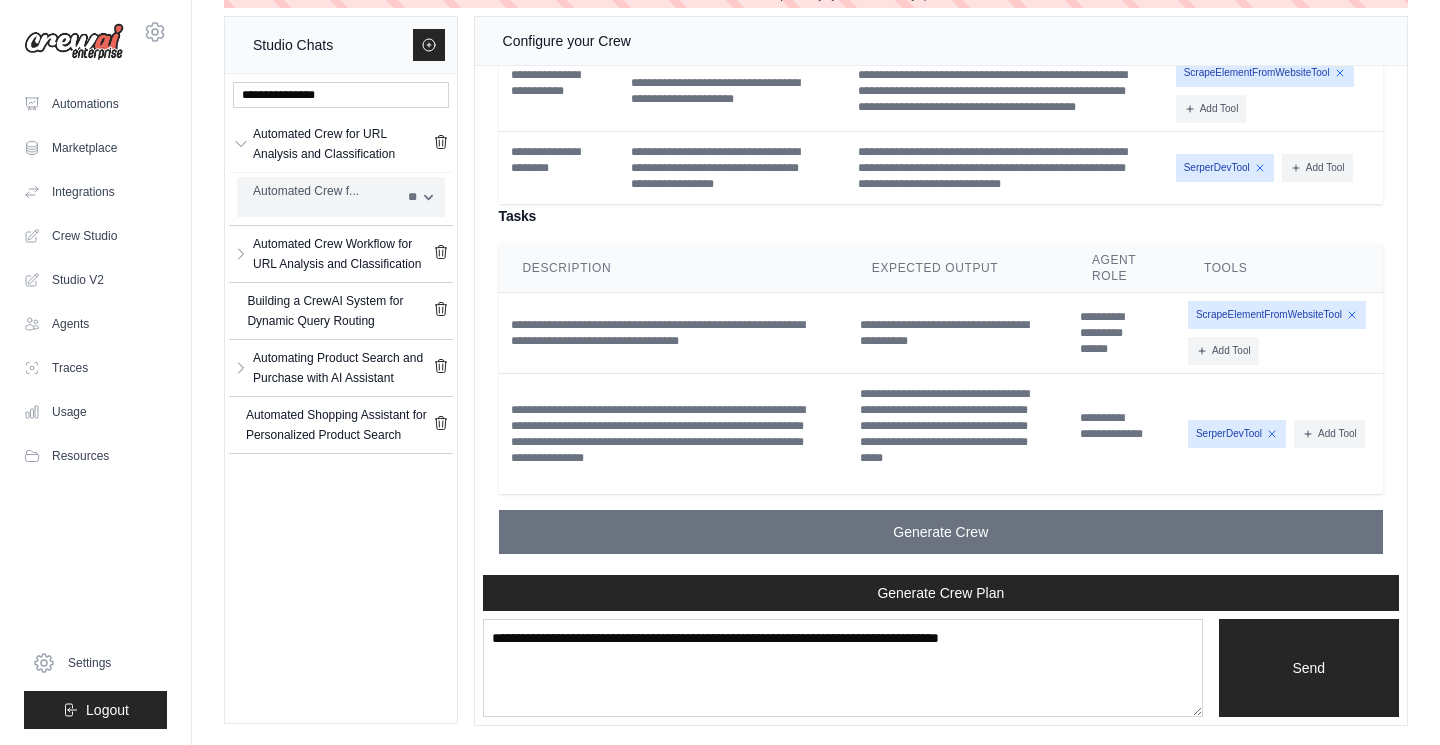 click on "Automated Crew f..." at bounding box center (324, 191) 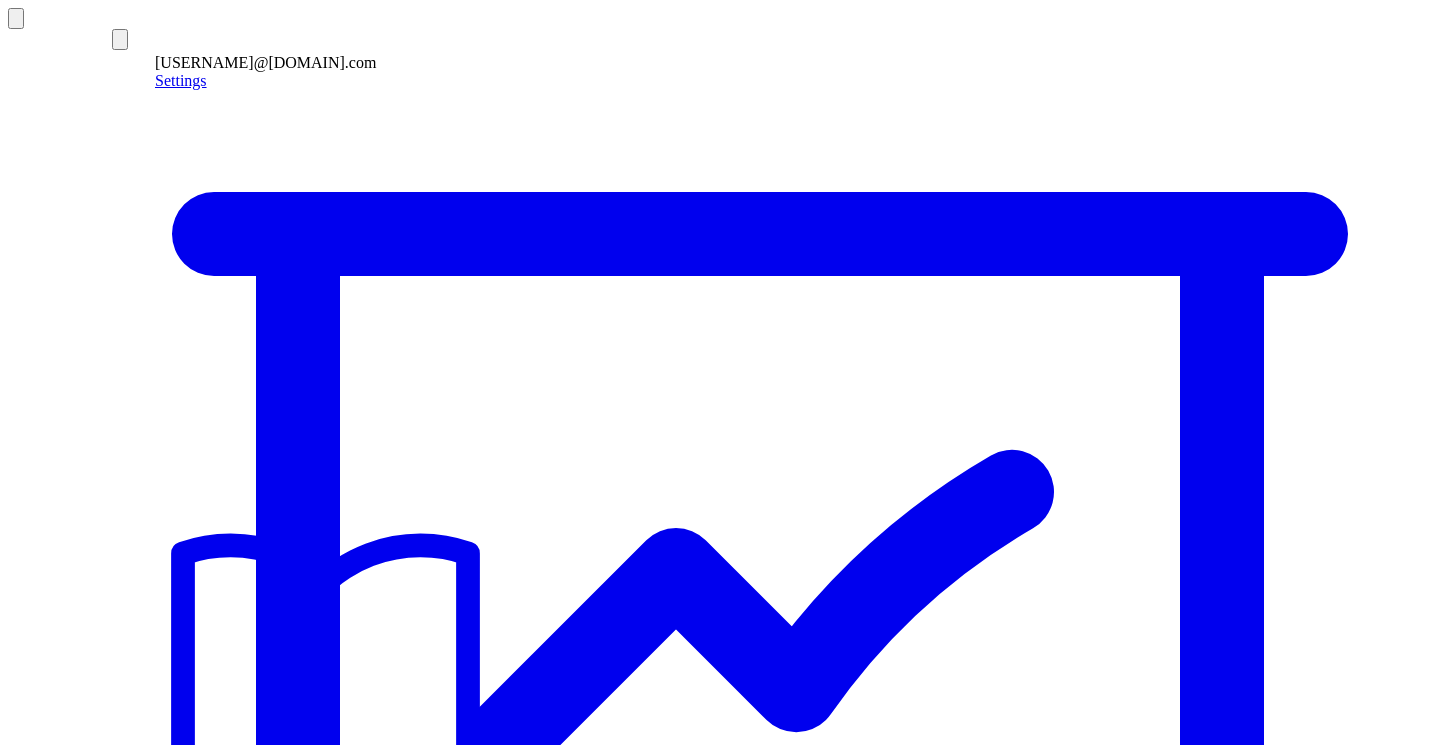scroll, scrollTop: 0, scrollLeft: 0, axis: both 